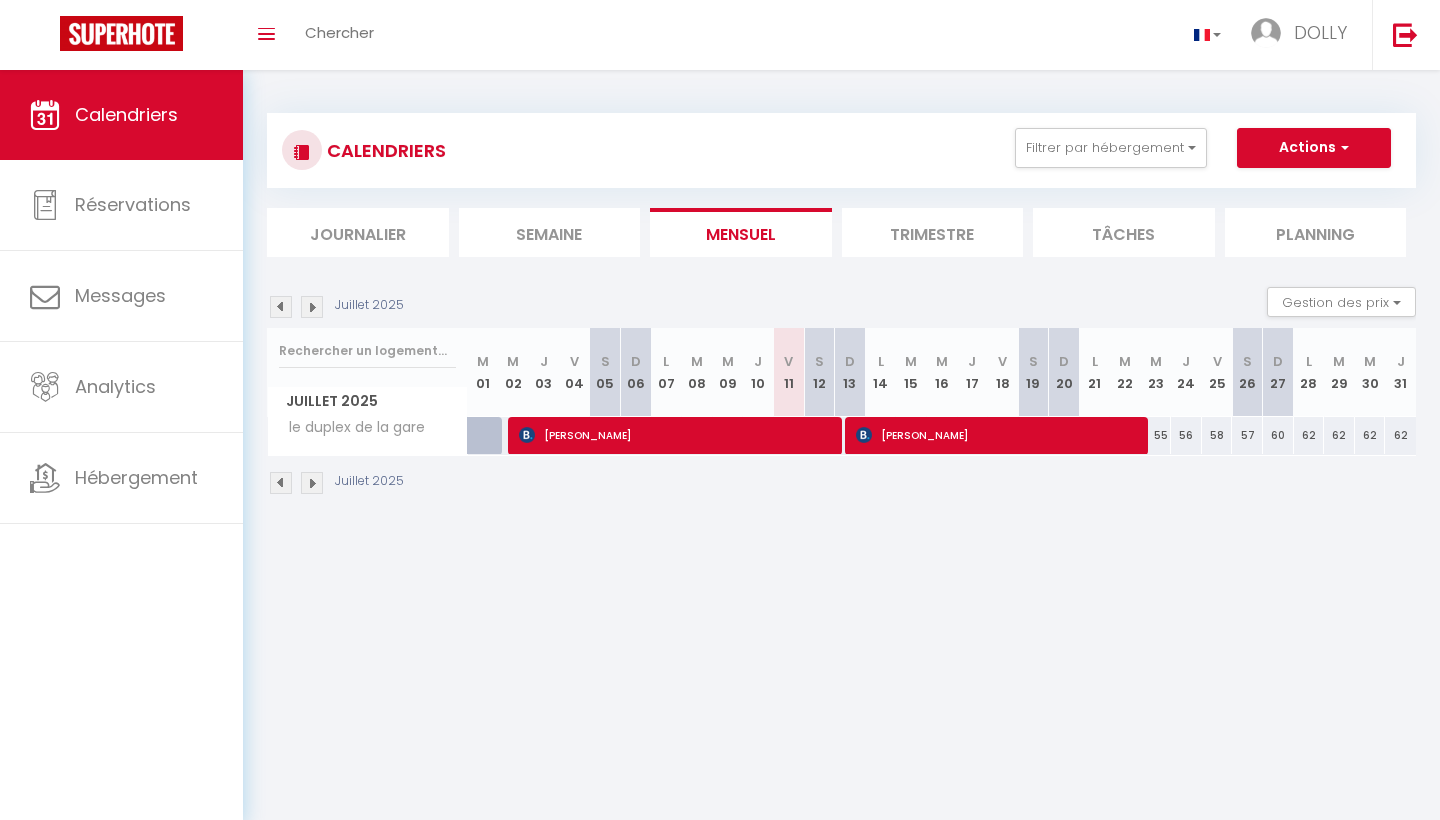 scroll, scrollTop: 0, scrollLeft: 0, axis: both 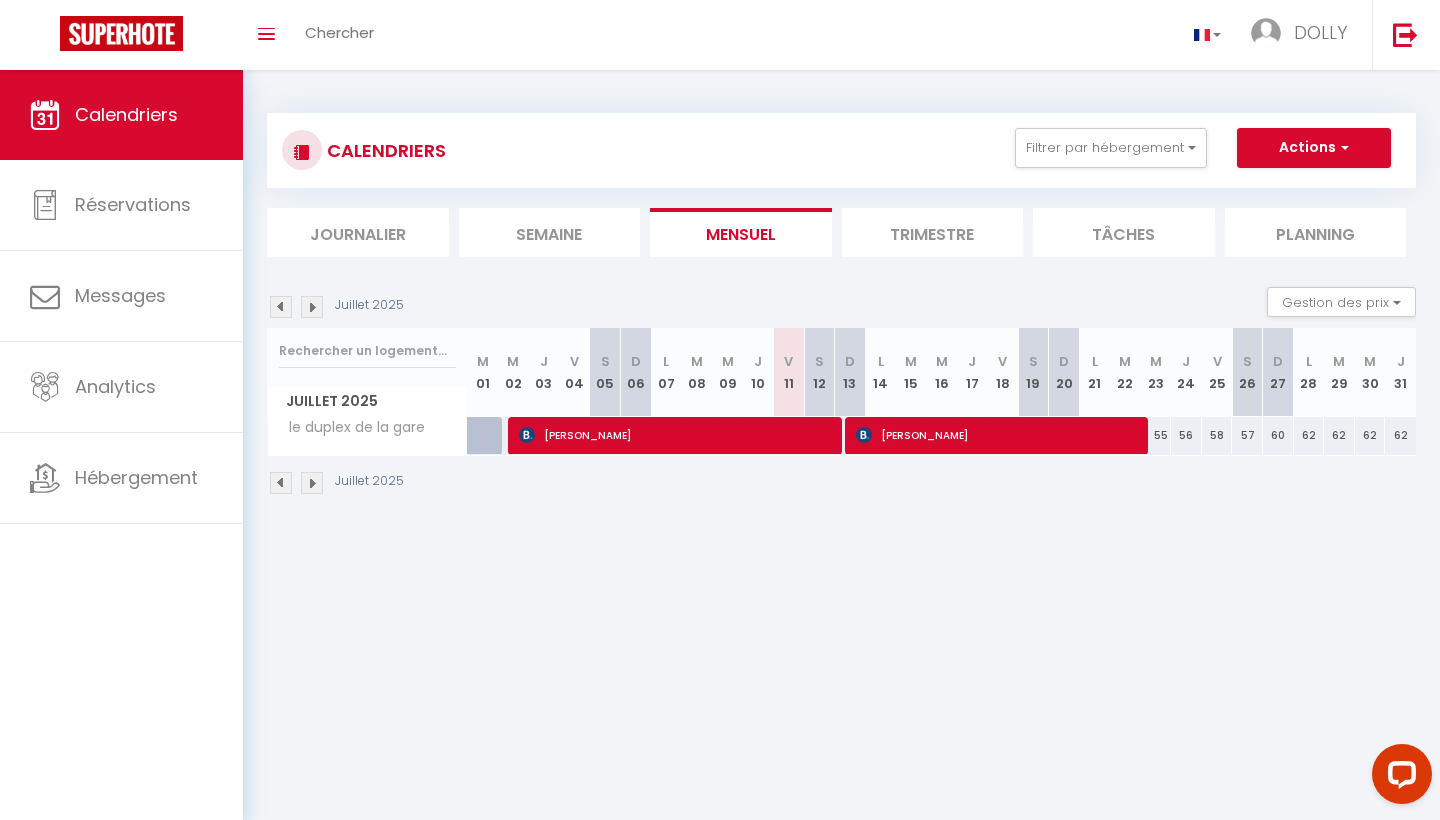 click on "[PERSON_NAME]" at bounding box center (1000, 435) 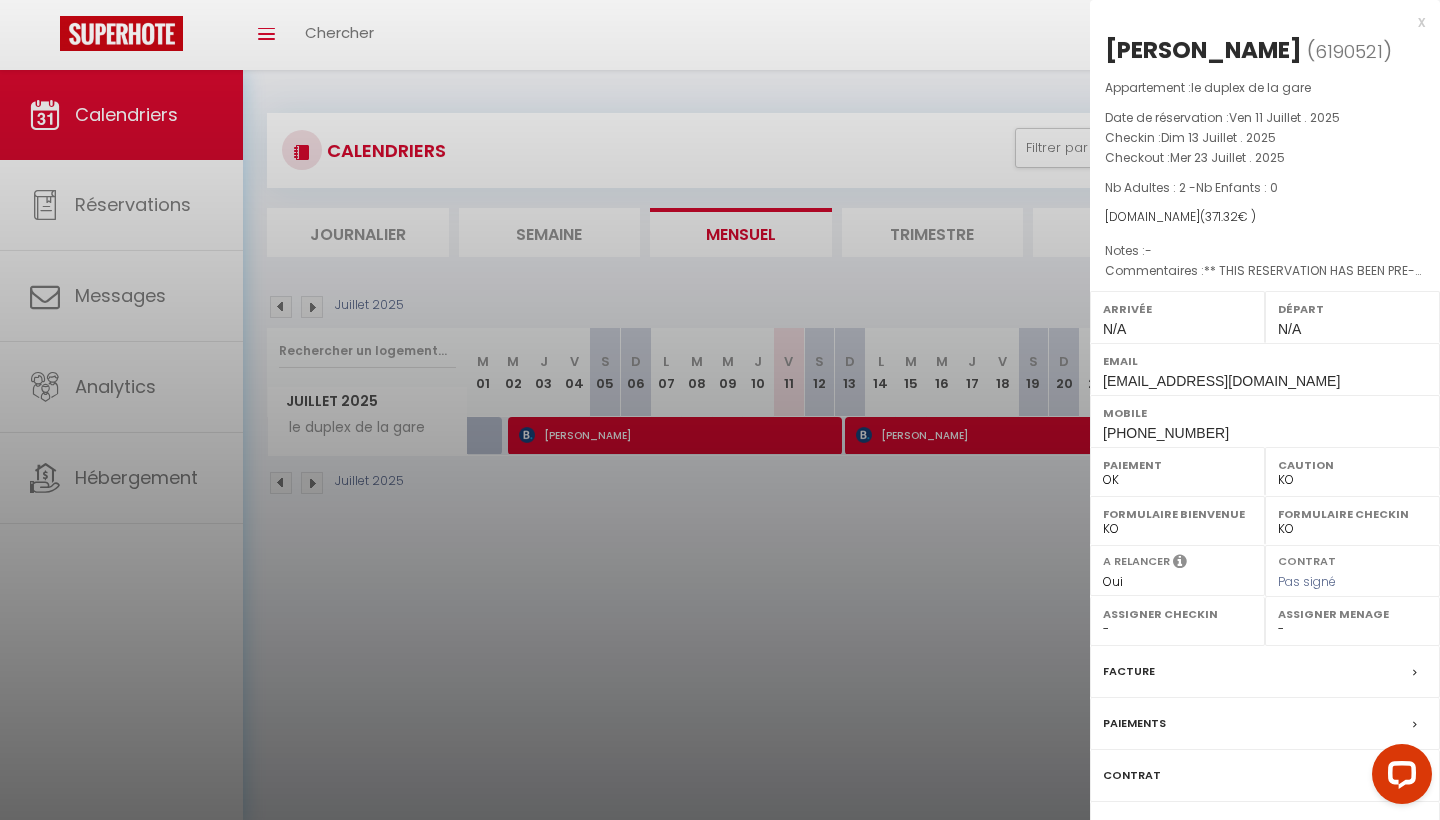 click at bounding box center [720, 410] 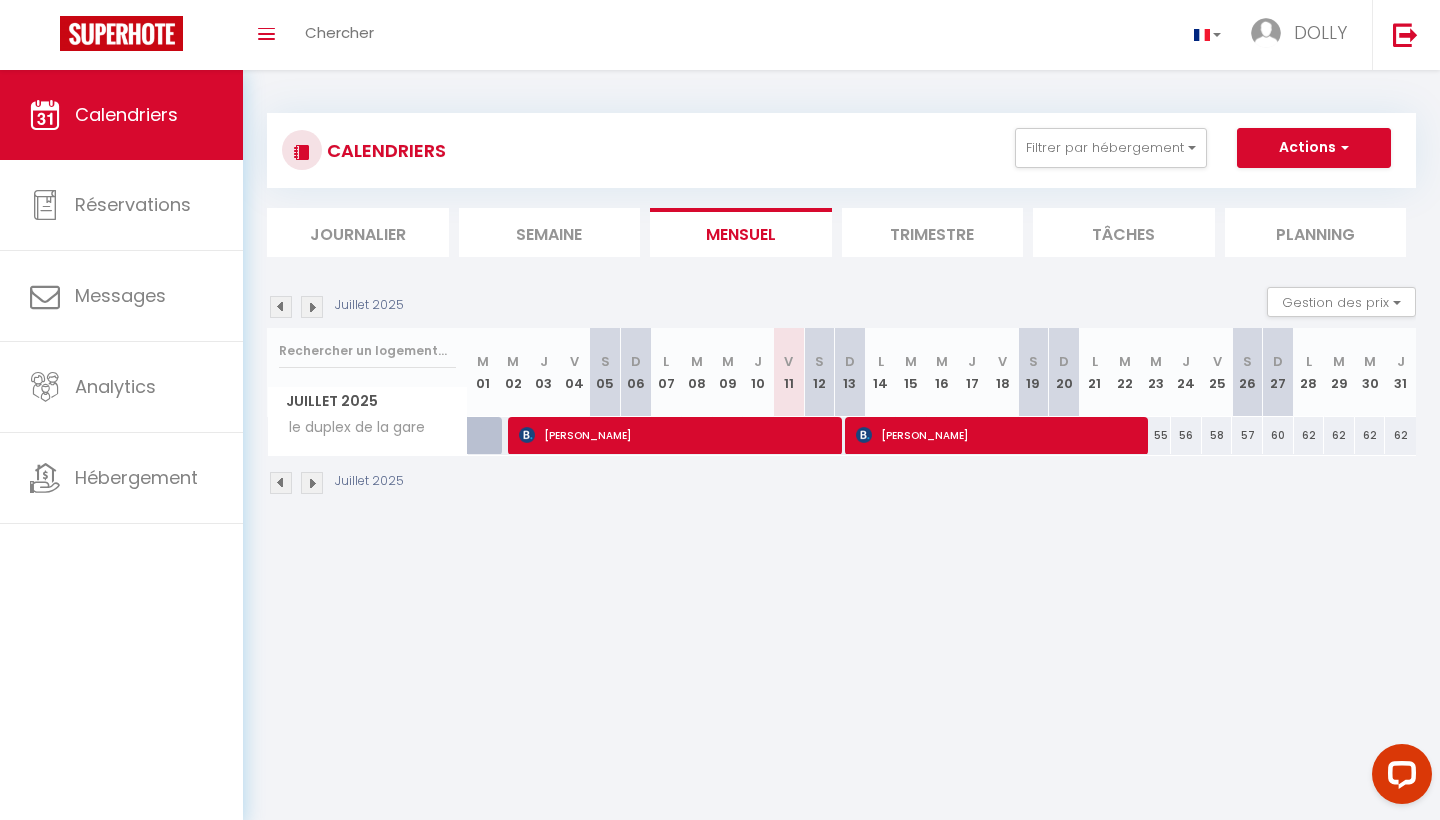 click on "[PERSON_NAME]" at bounding box center [679, 435] 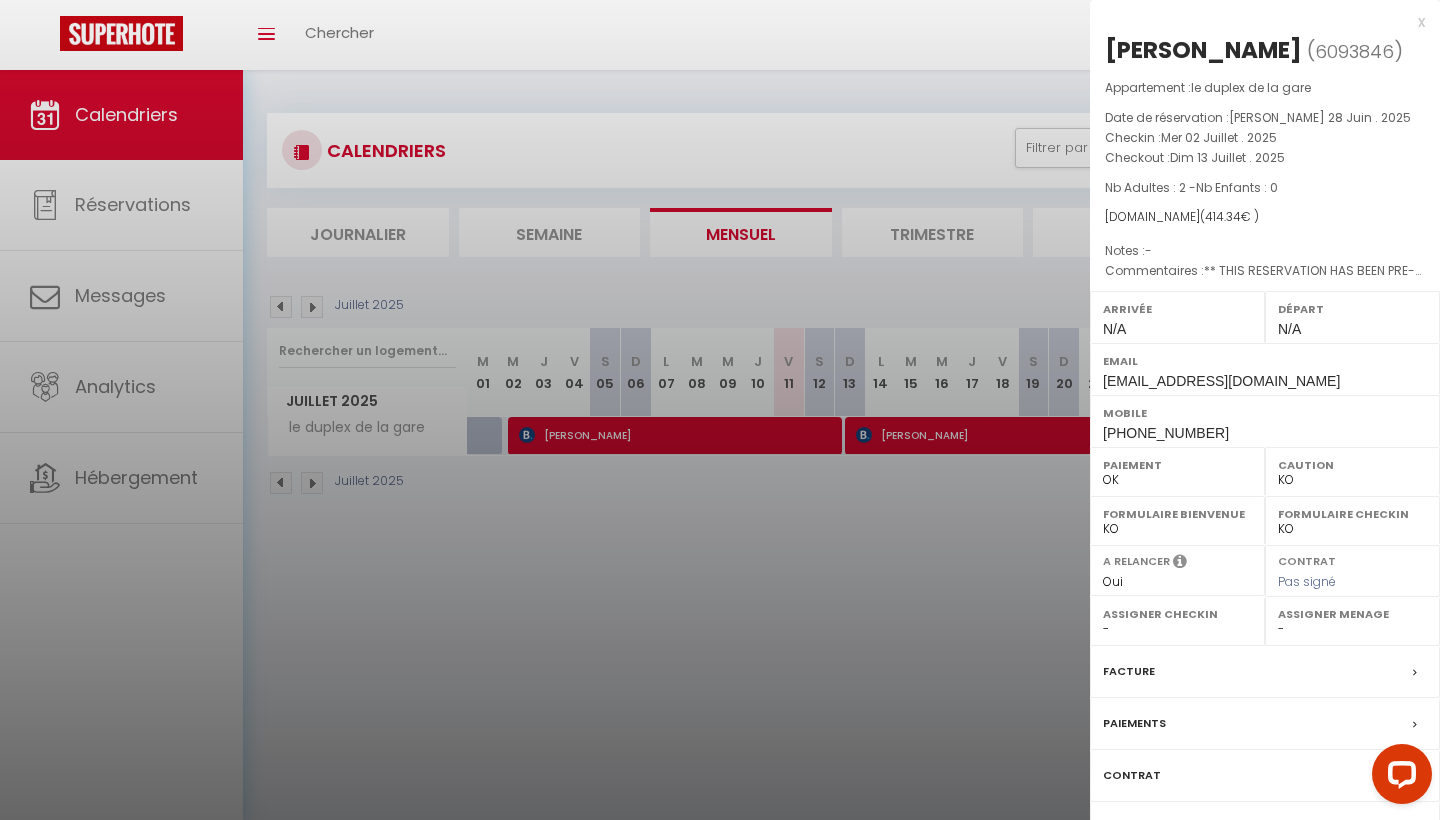 drag, startPoint x: 1194, startPoint y: 217, endPoint x: 1215, endPoint y: 217, distance: 21 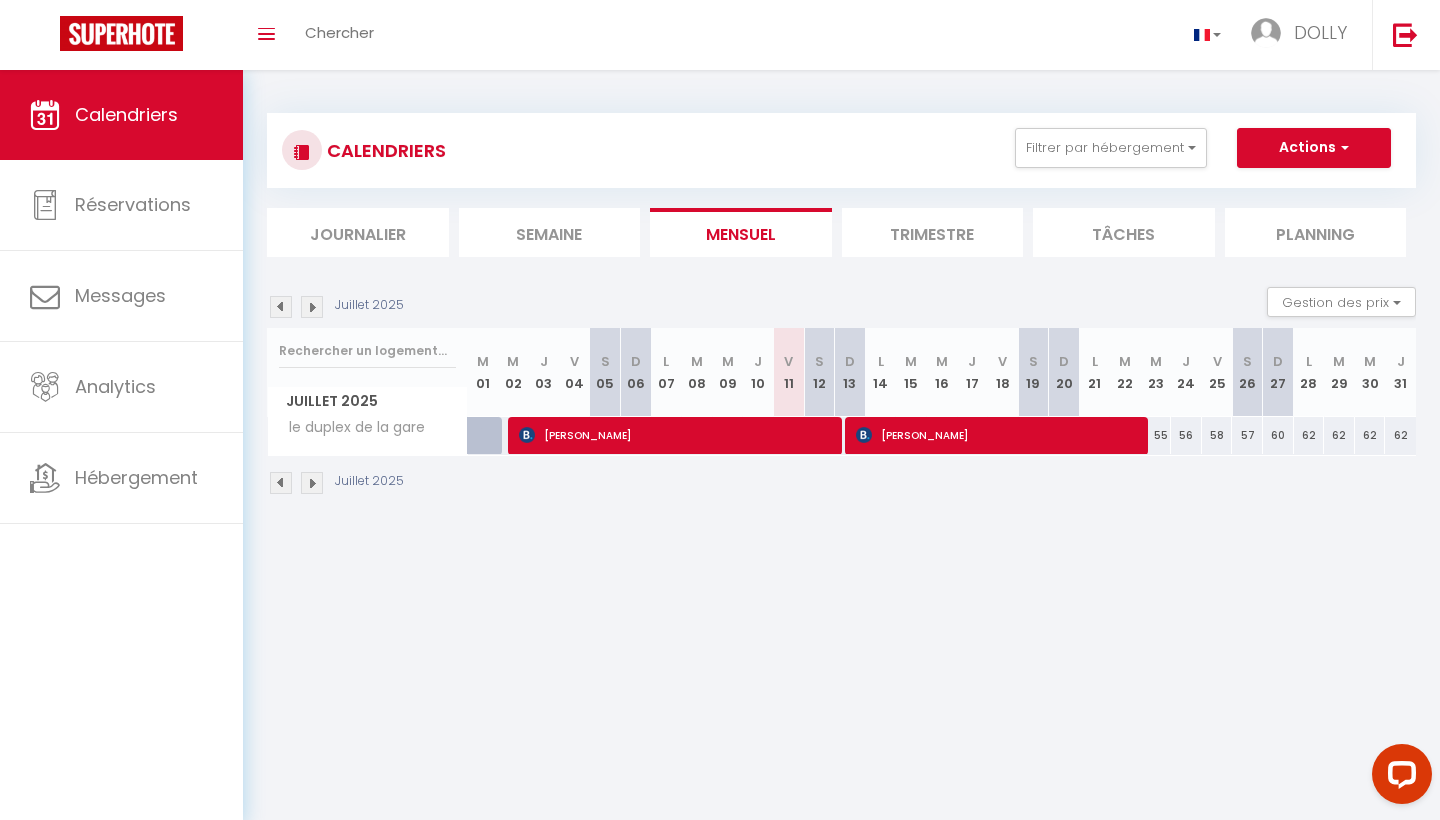 click on "[PERSON_NAME]" at bounding box center (1000, 435) 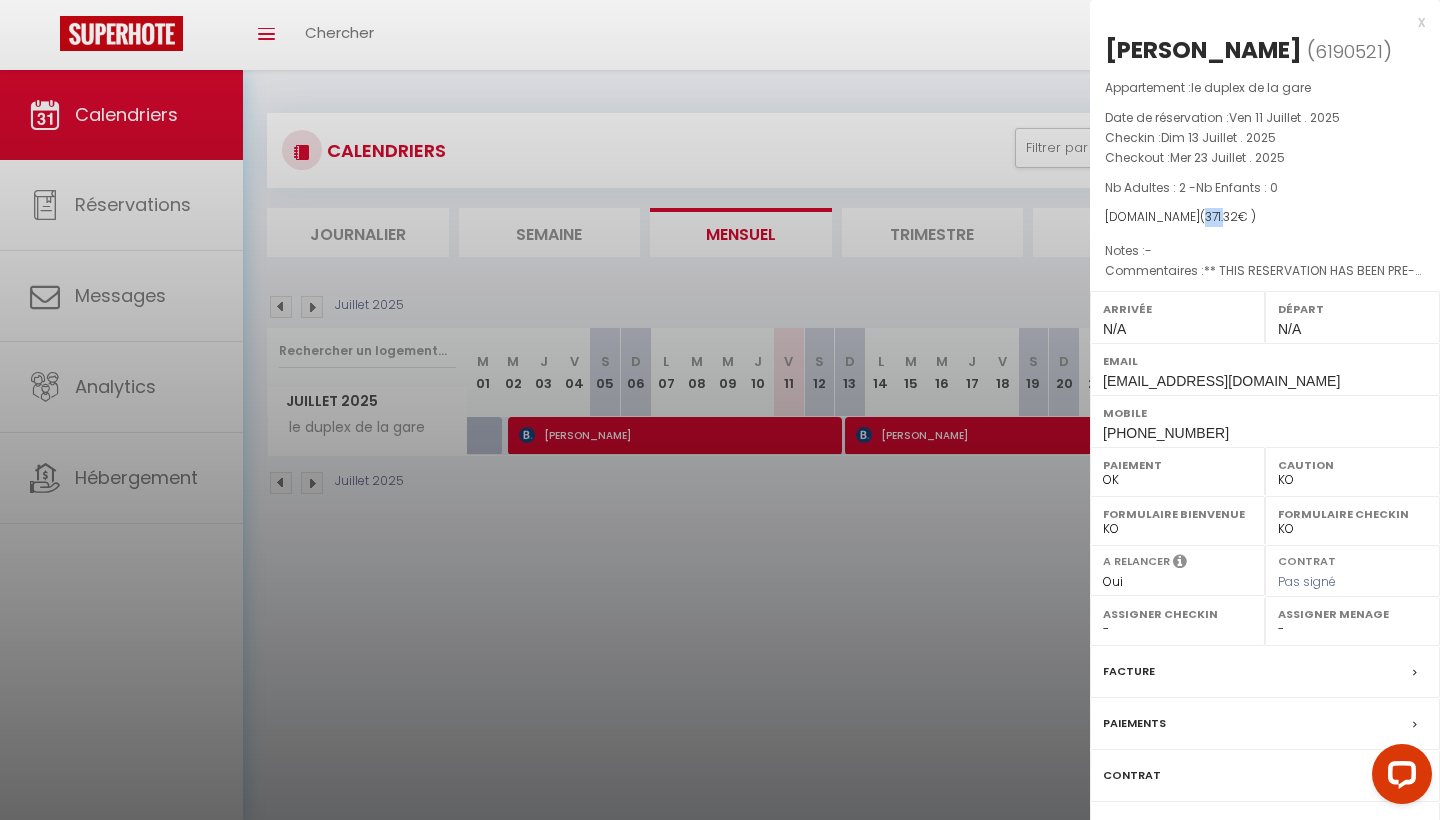drag, startPoint x: 1190, startPoint y: 216, endPoint x: 1215, endPoint y: 215, distance: 25.019993 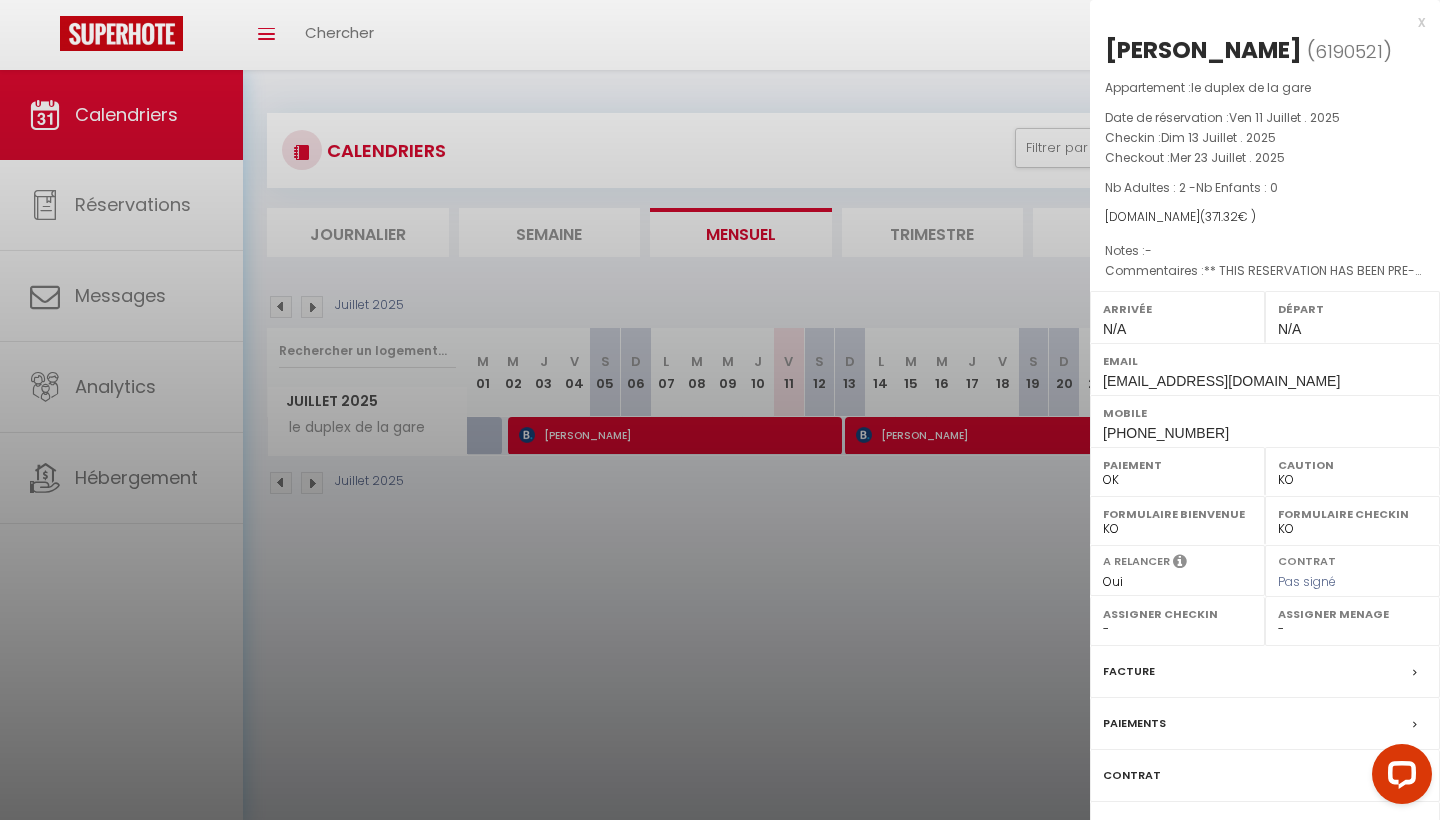 click at bounding box center (720, 410) 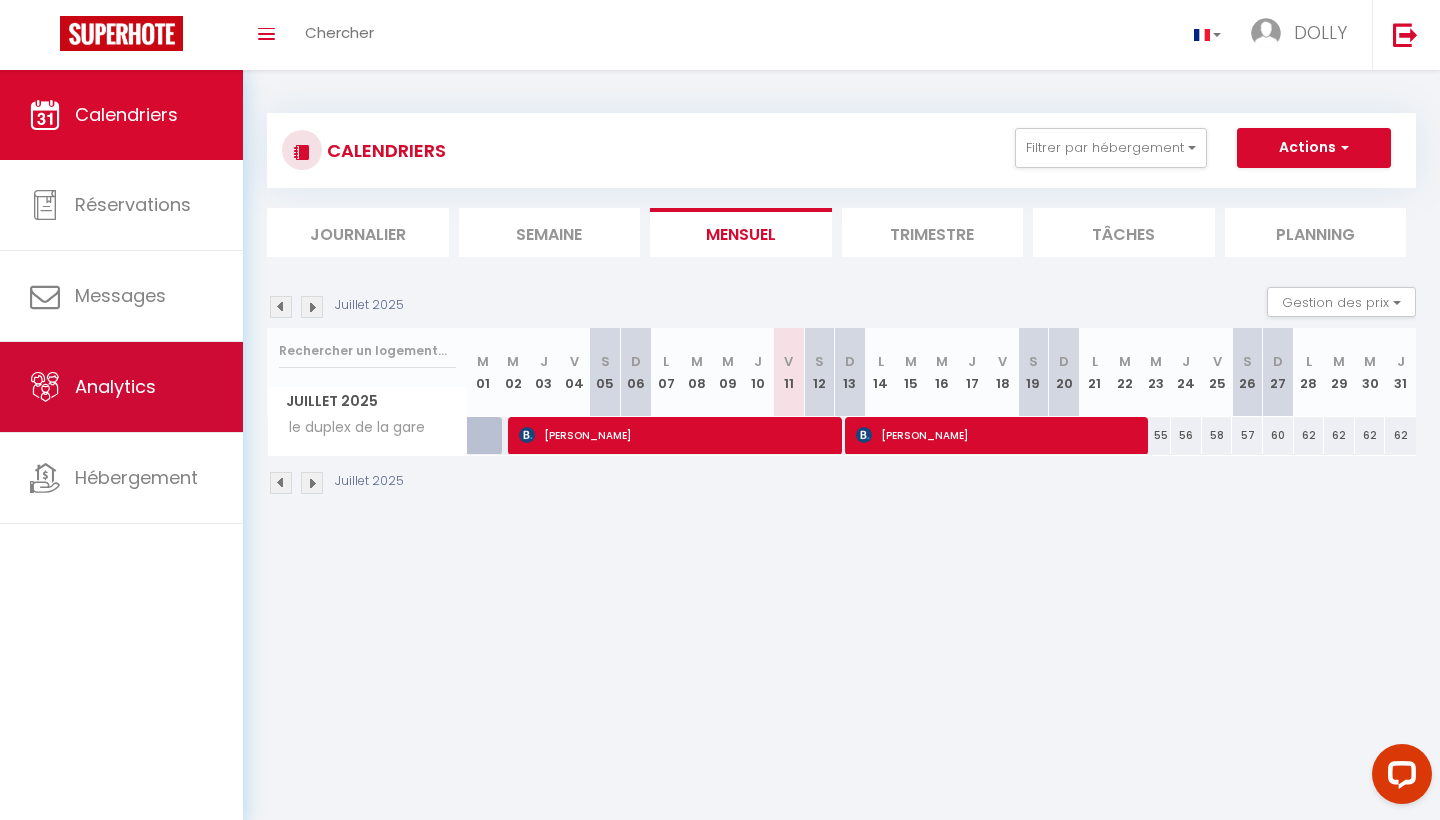 click on "Analytics" at bounding box center (121, 387) 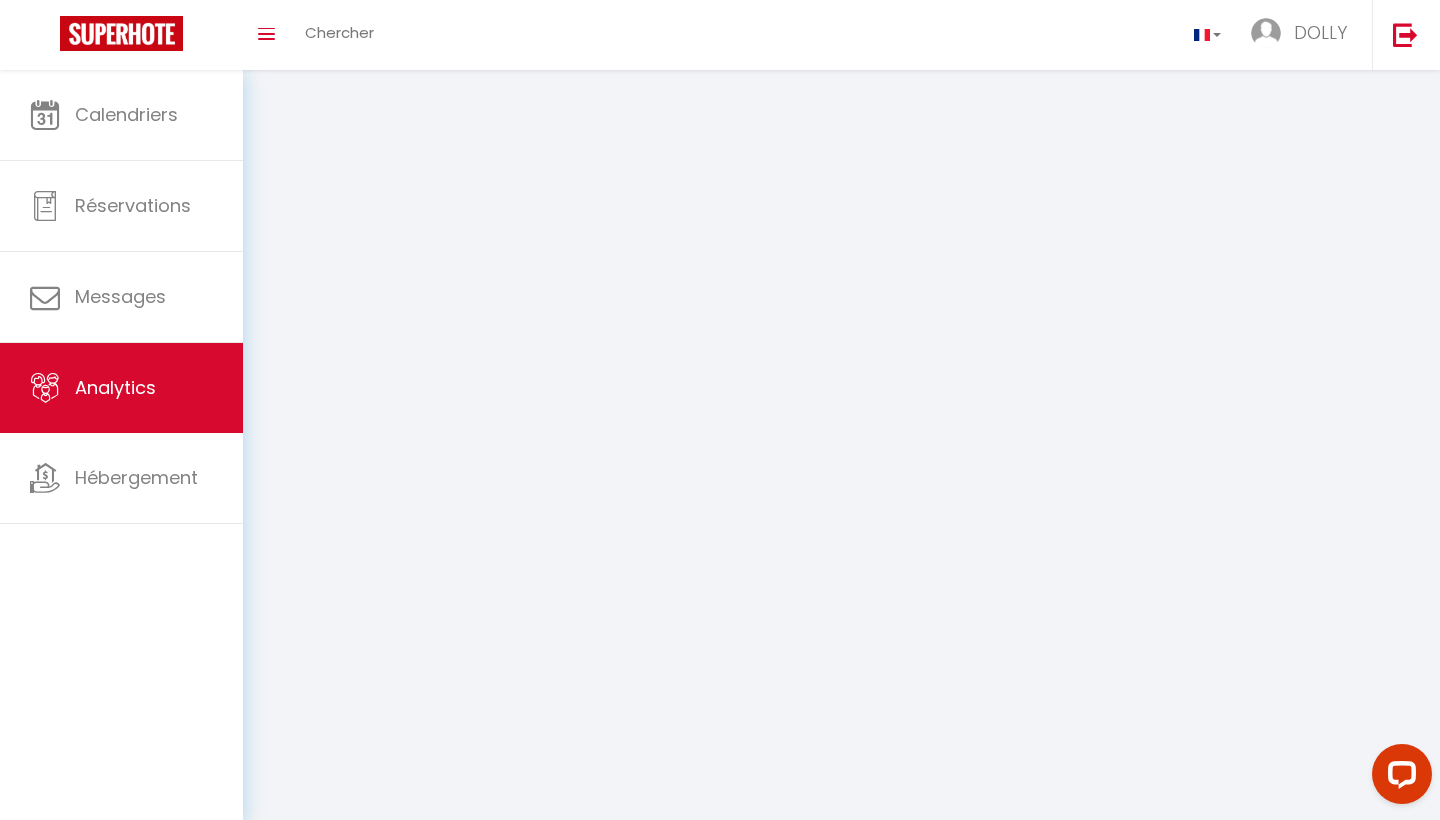 select on "2025" 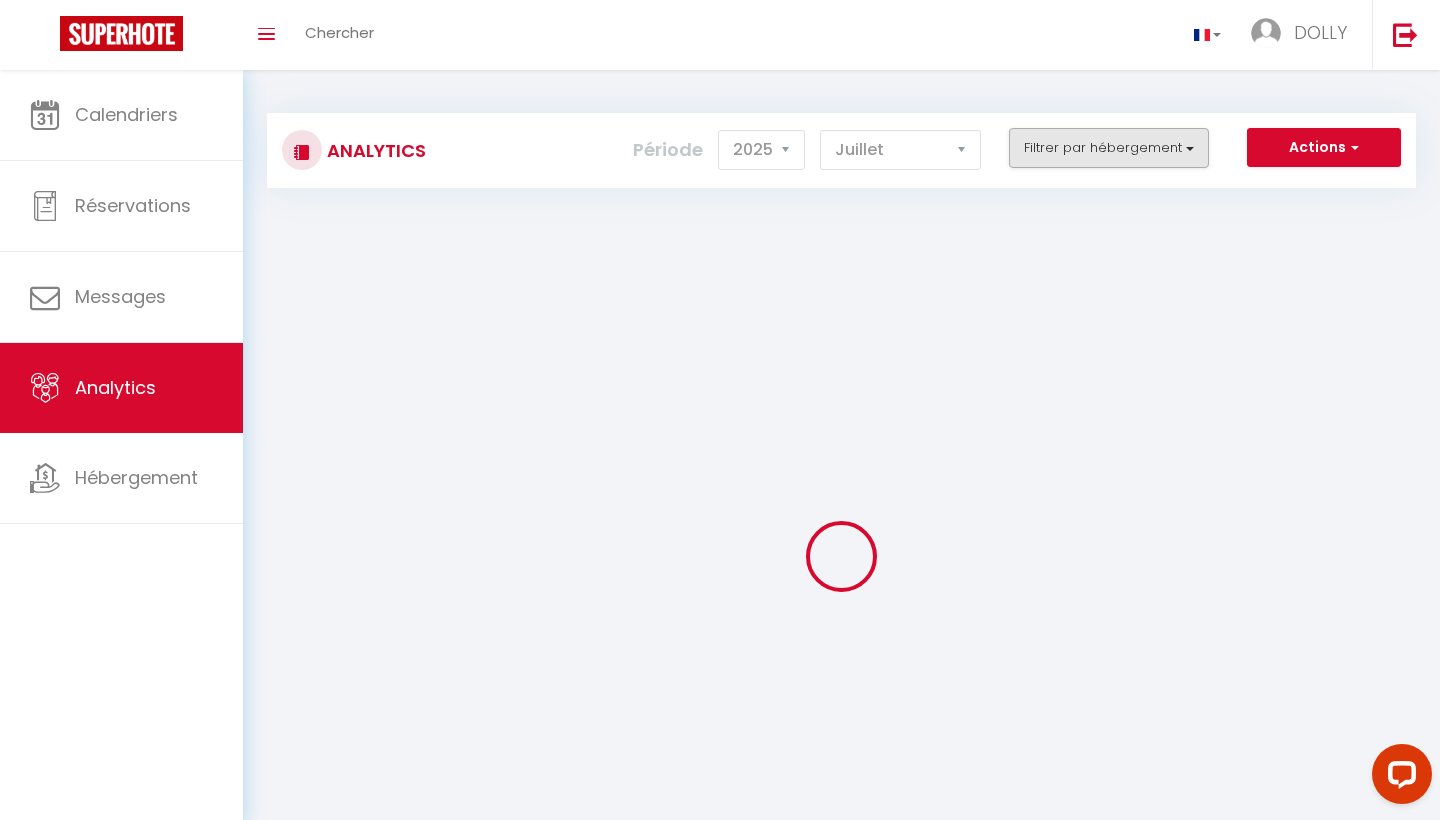 click on "Filtrer par hébergement" at bounding box center (1109, 148) 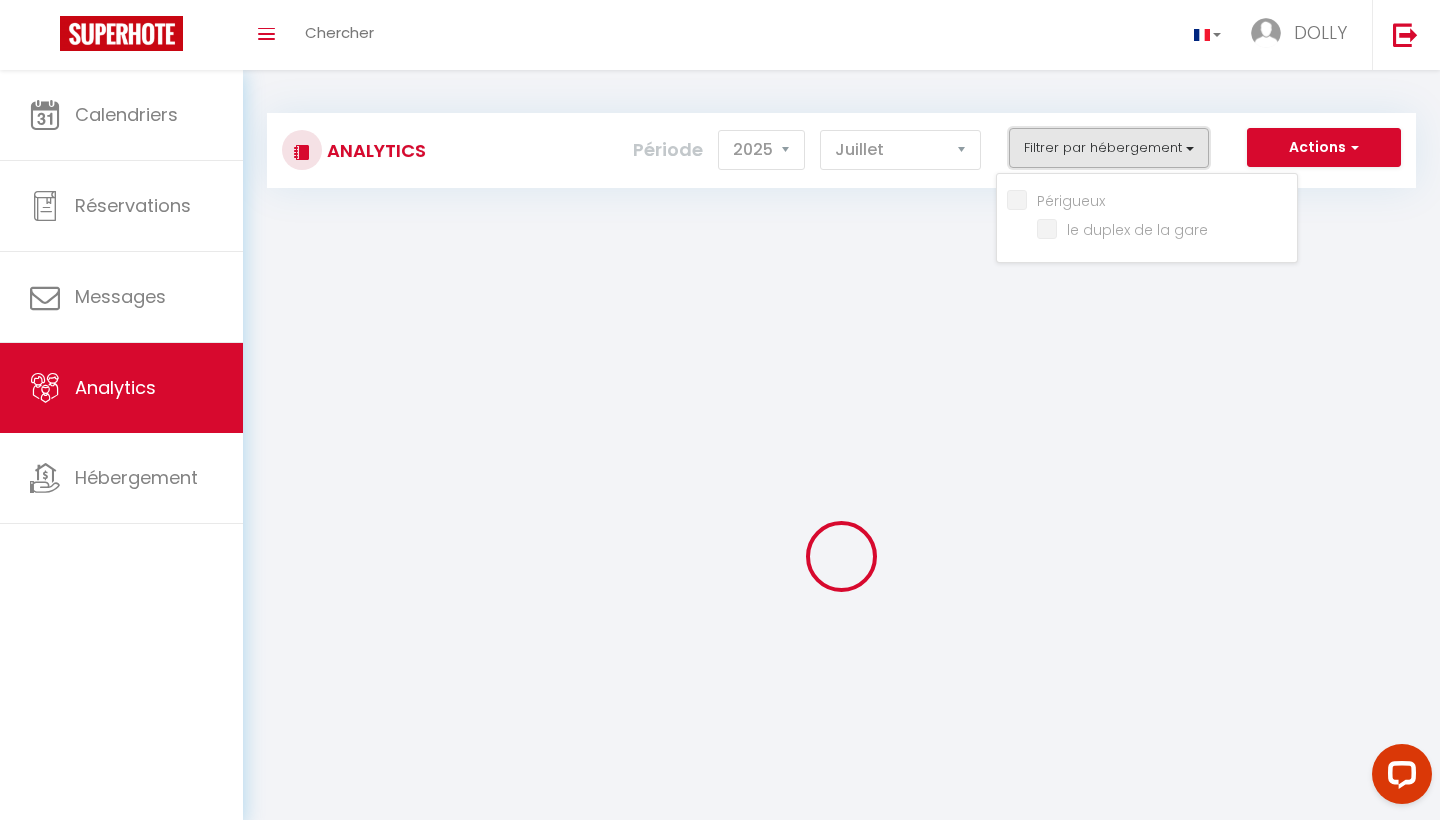 checkbox on "false" 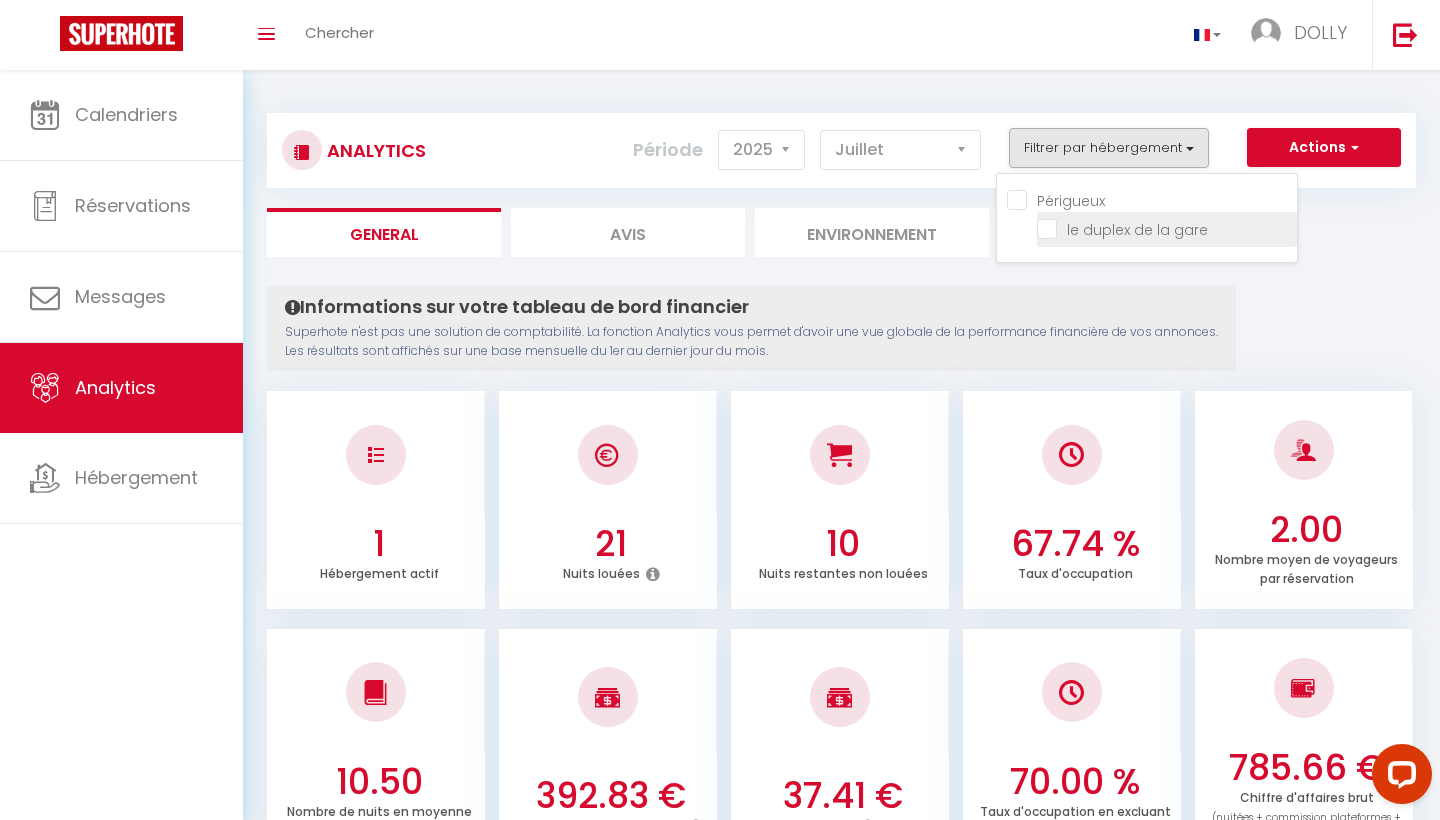 click at bounding box center [1167, 228] 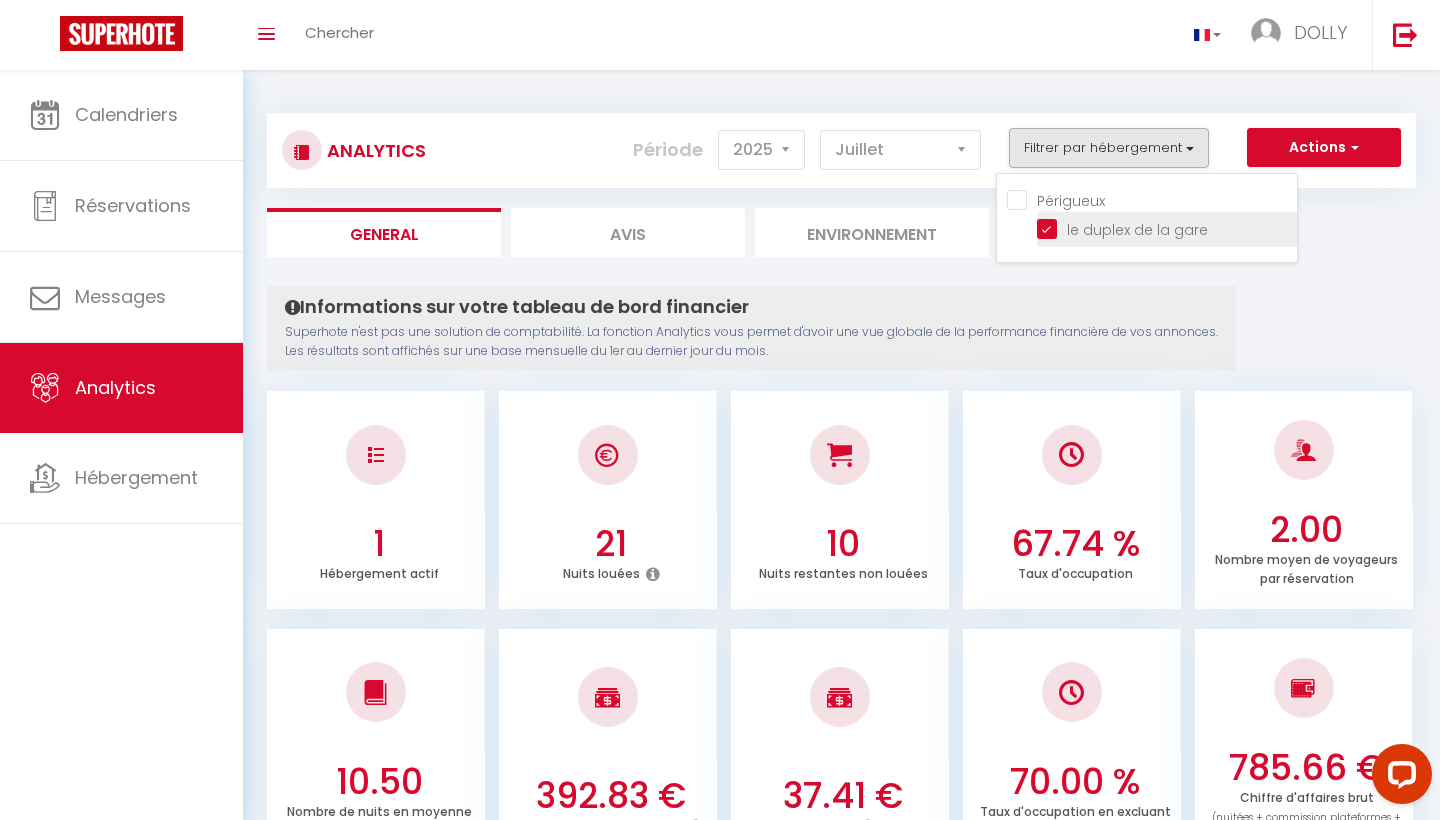 checkbox on "true" 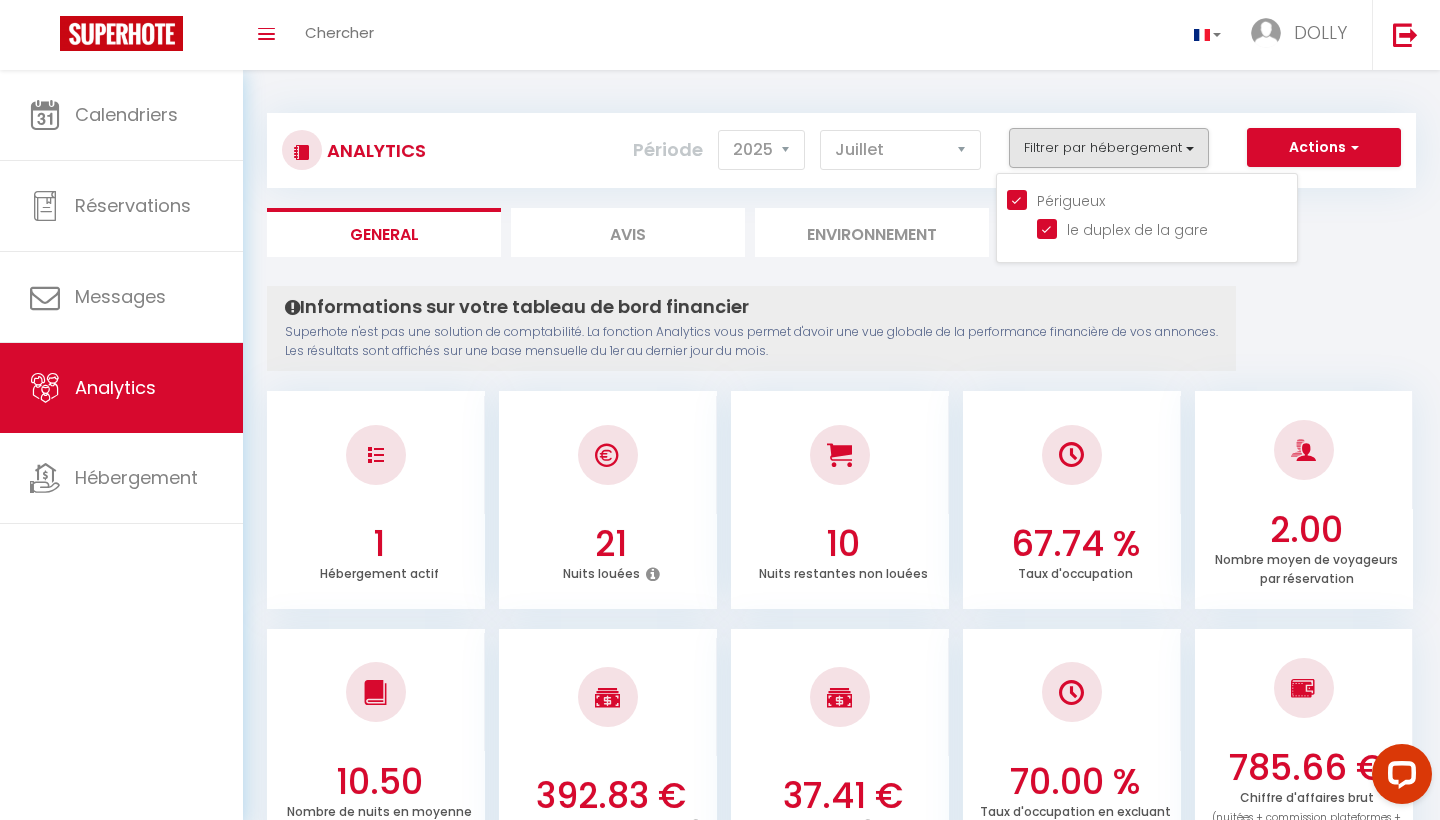 click on "Informations sur votre tableau de bord financier   Superhote n'est pas une solution de comptabilité. La fonction Analytics vous permet d'avoir une vue globale de la performance financière de vos annonces.
Les résultats sont affichés sur une base mensuelle du 1er au dernier jour du mois." at bounding box center (751, 328) 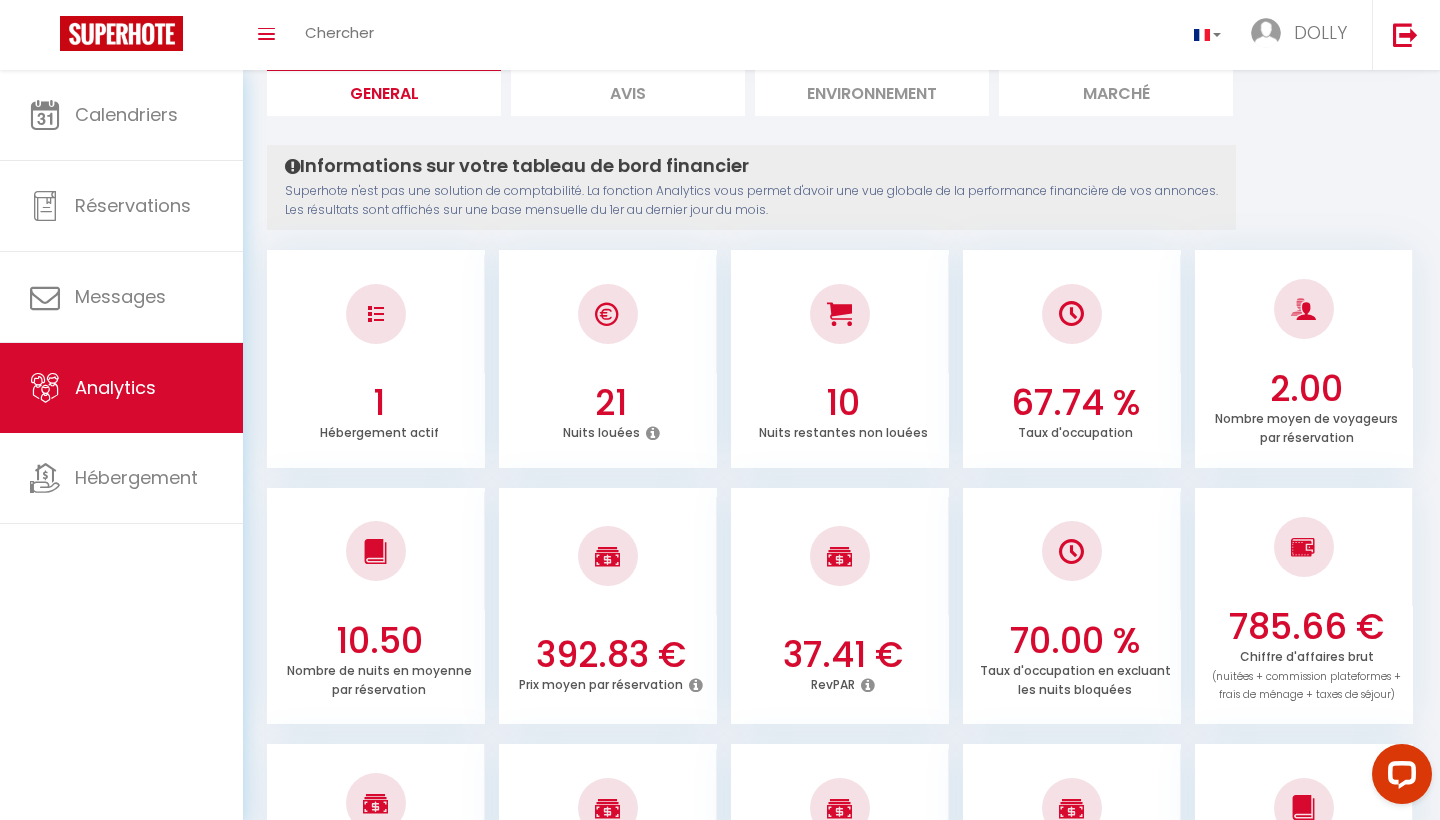 scroll, scrollTop: 135, scrollLeft: 0, axis: vertical 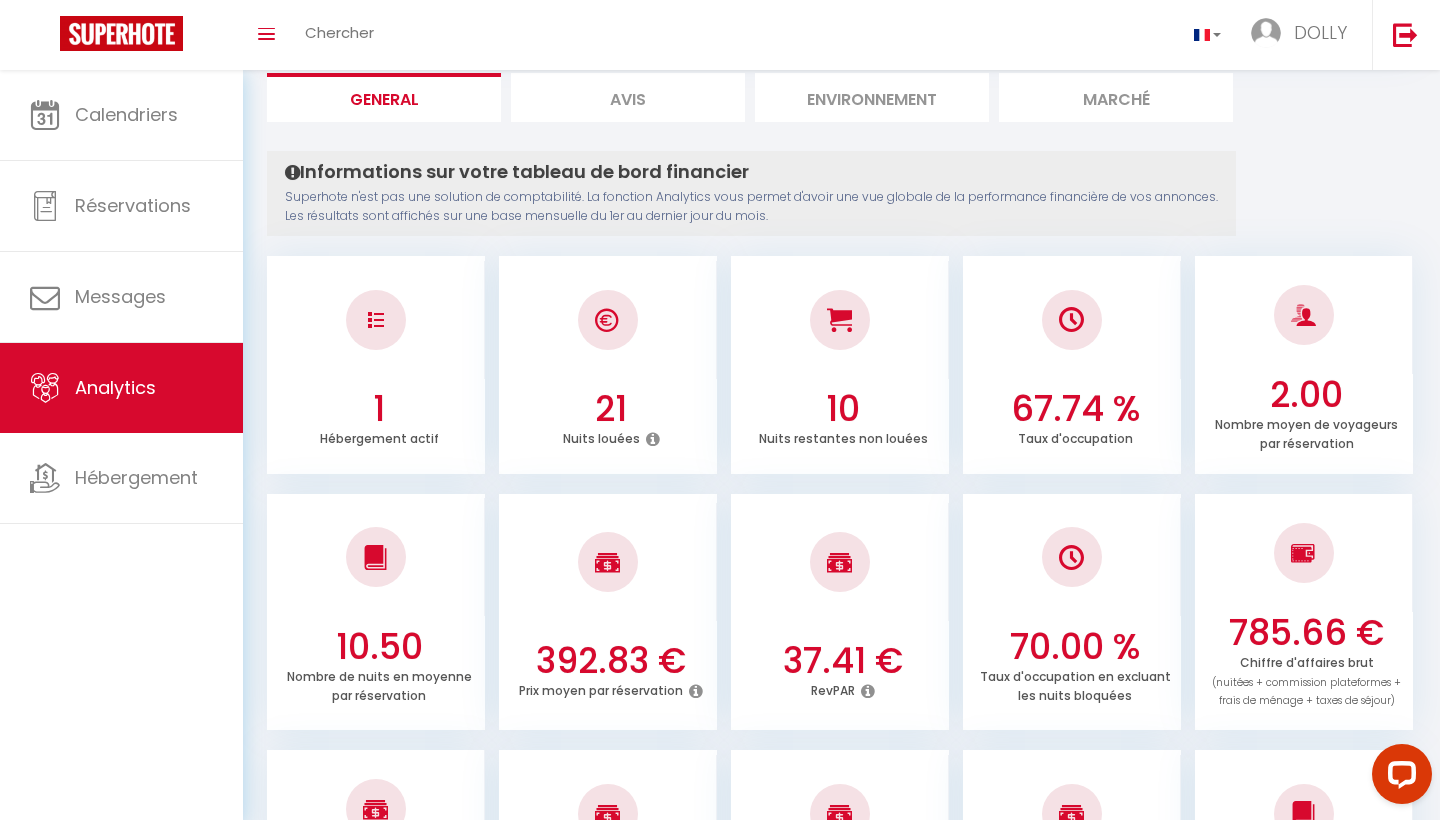 drag, startPoint x: 588, startPoint y: 407, endPoint x: 673, endPoint y: 405, distance: 85.02353 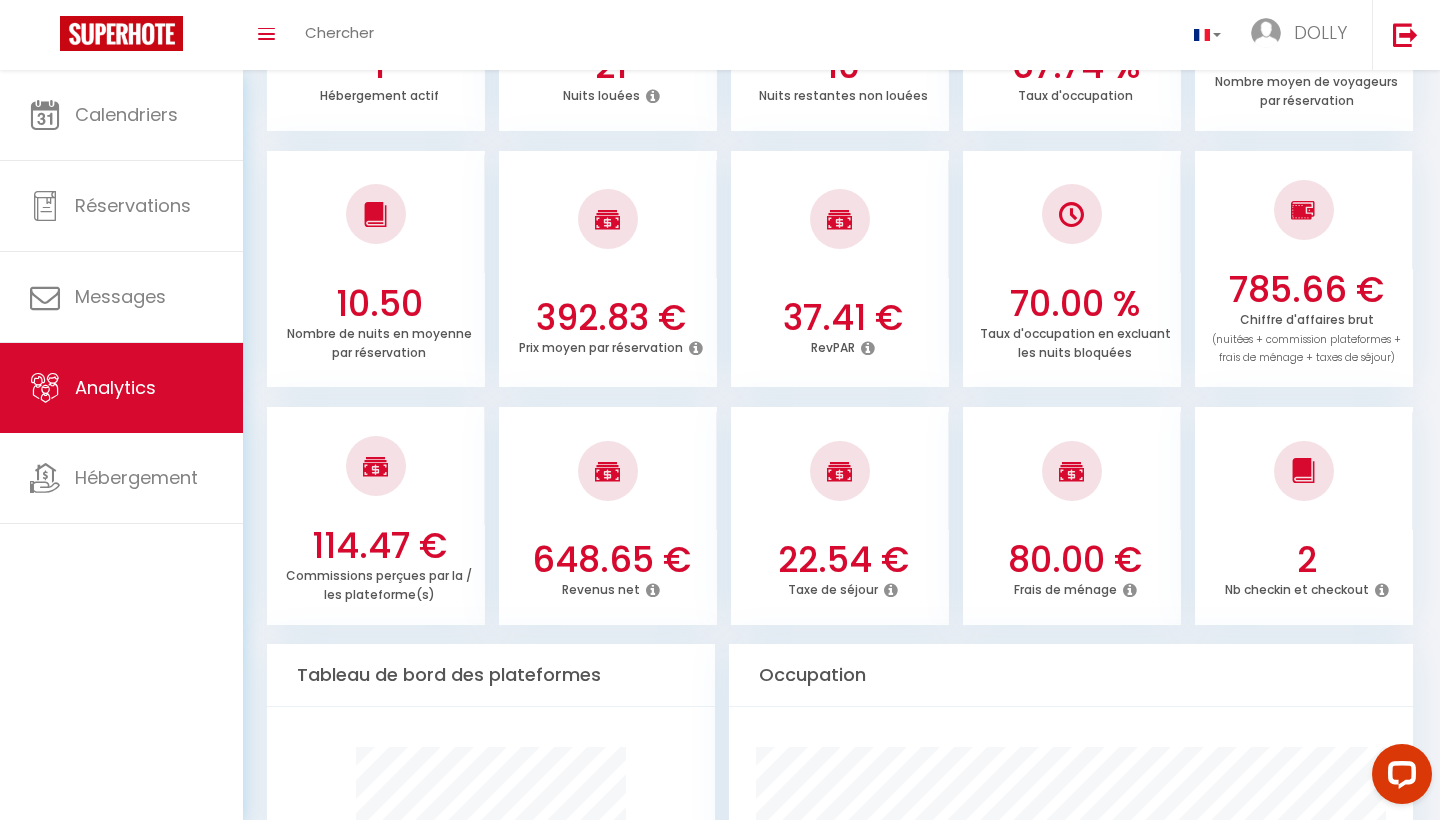 scroll, scrollTop: 480, scrollLeft: 0, axis: vertical 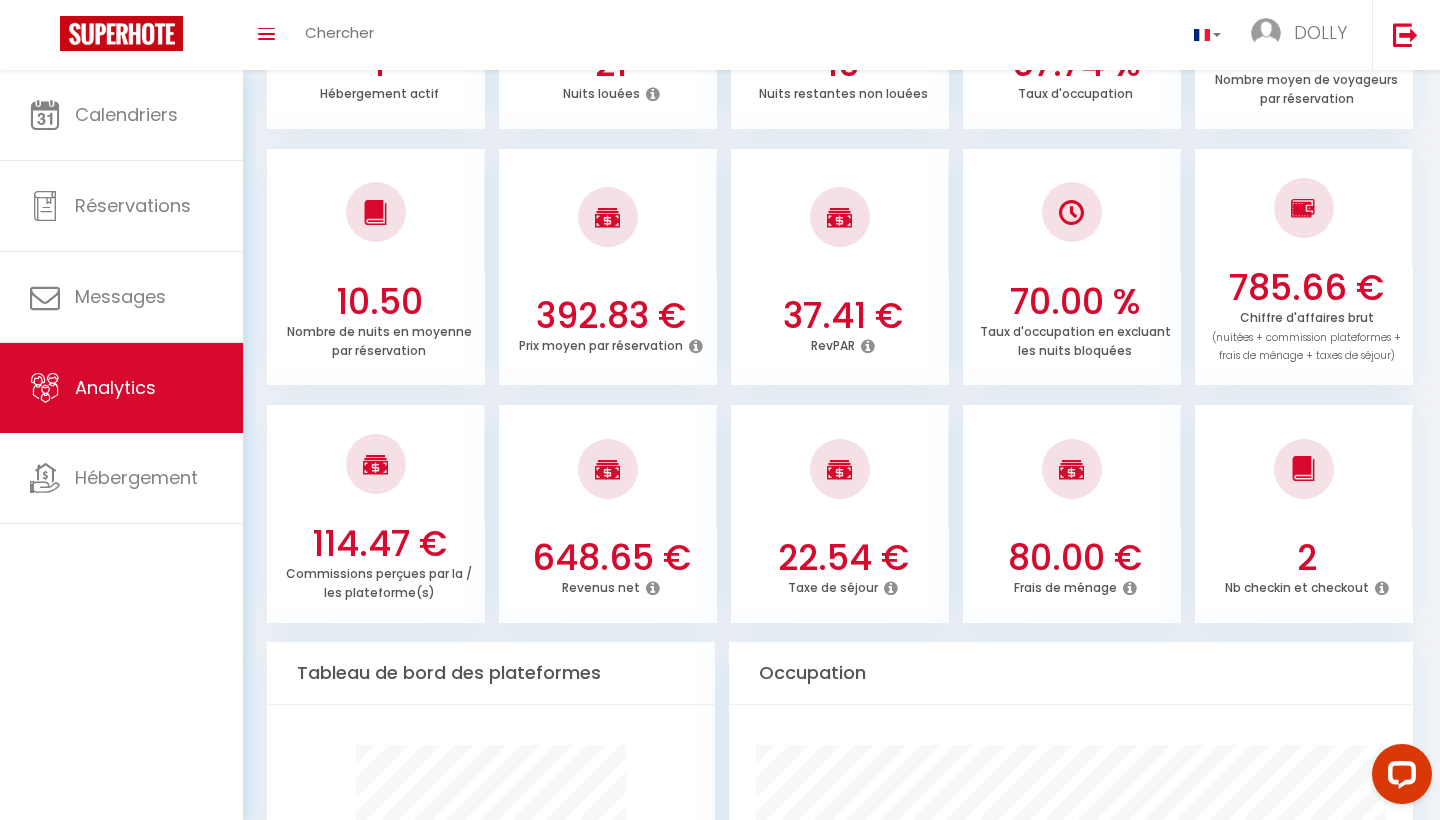 click on "648.65 €" at bounding box center [611, 558] 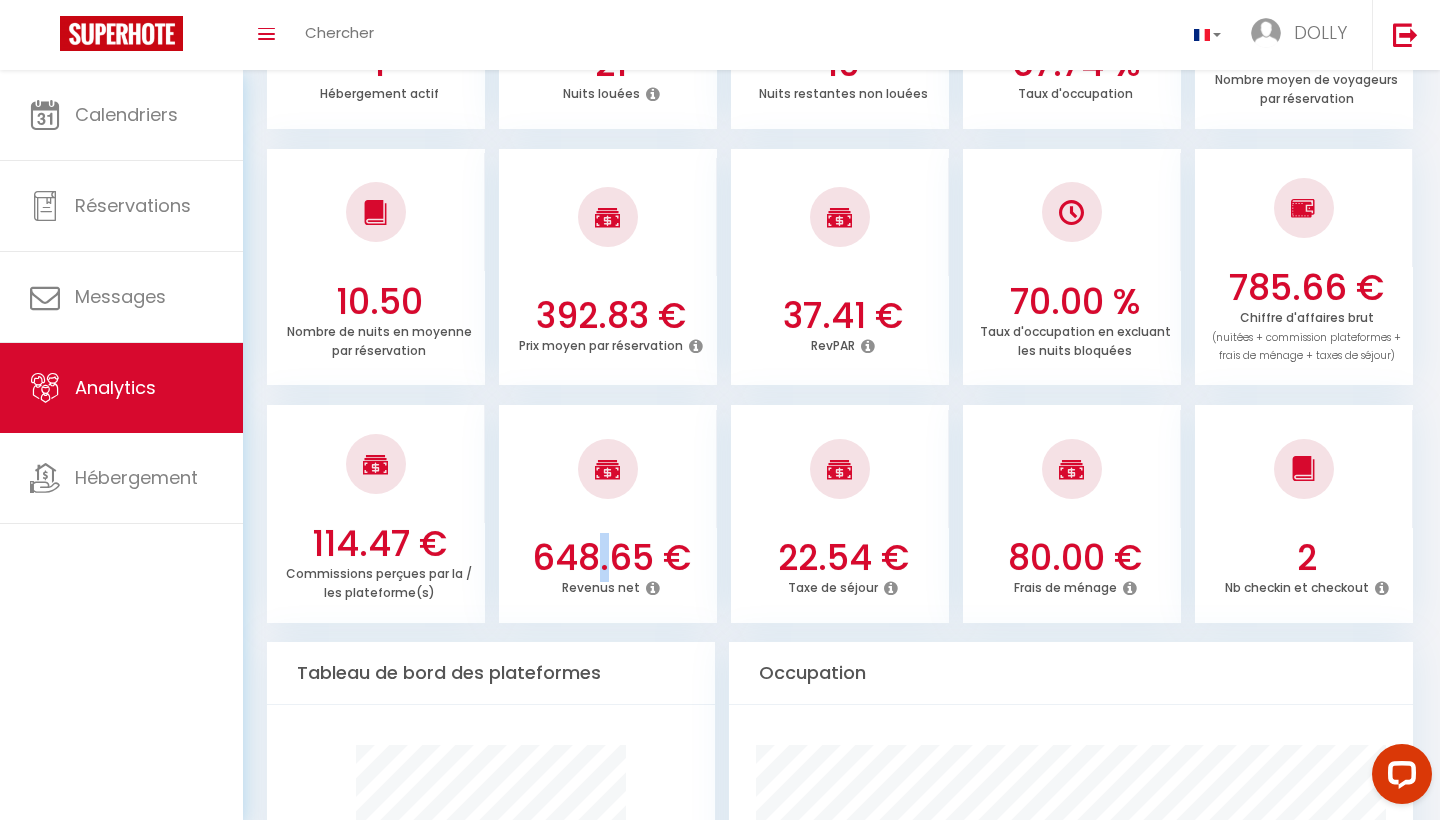 click on "648.65 €" at bounding box center (611, 558) 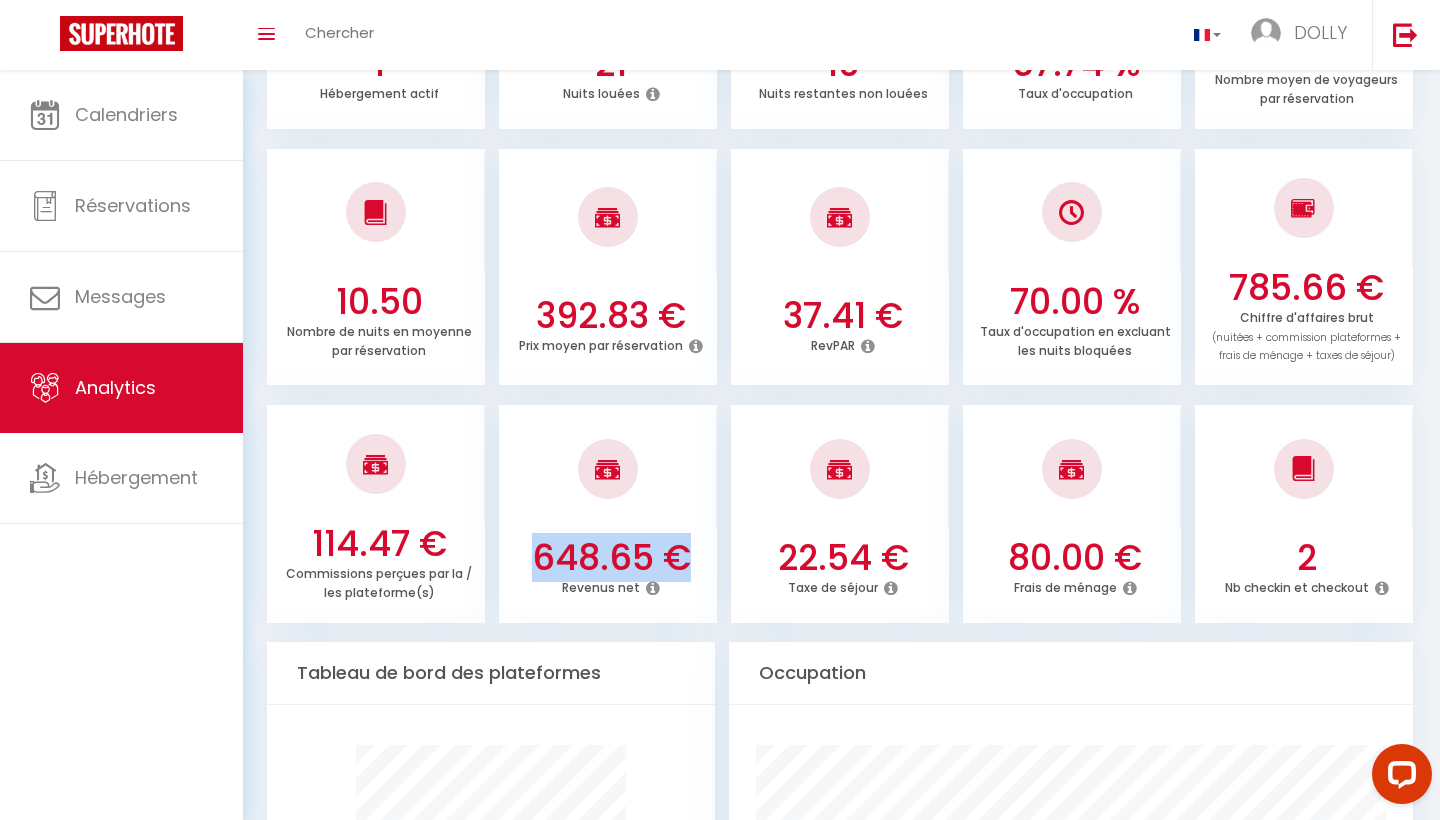 click on "648.65 €" at bounding box center (611, 558) 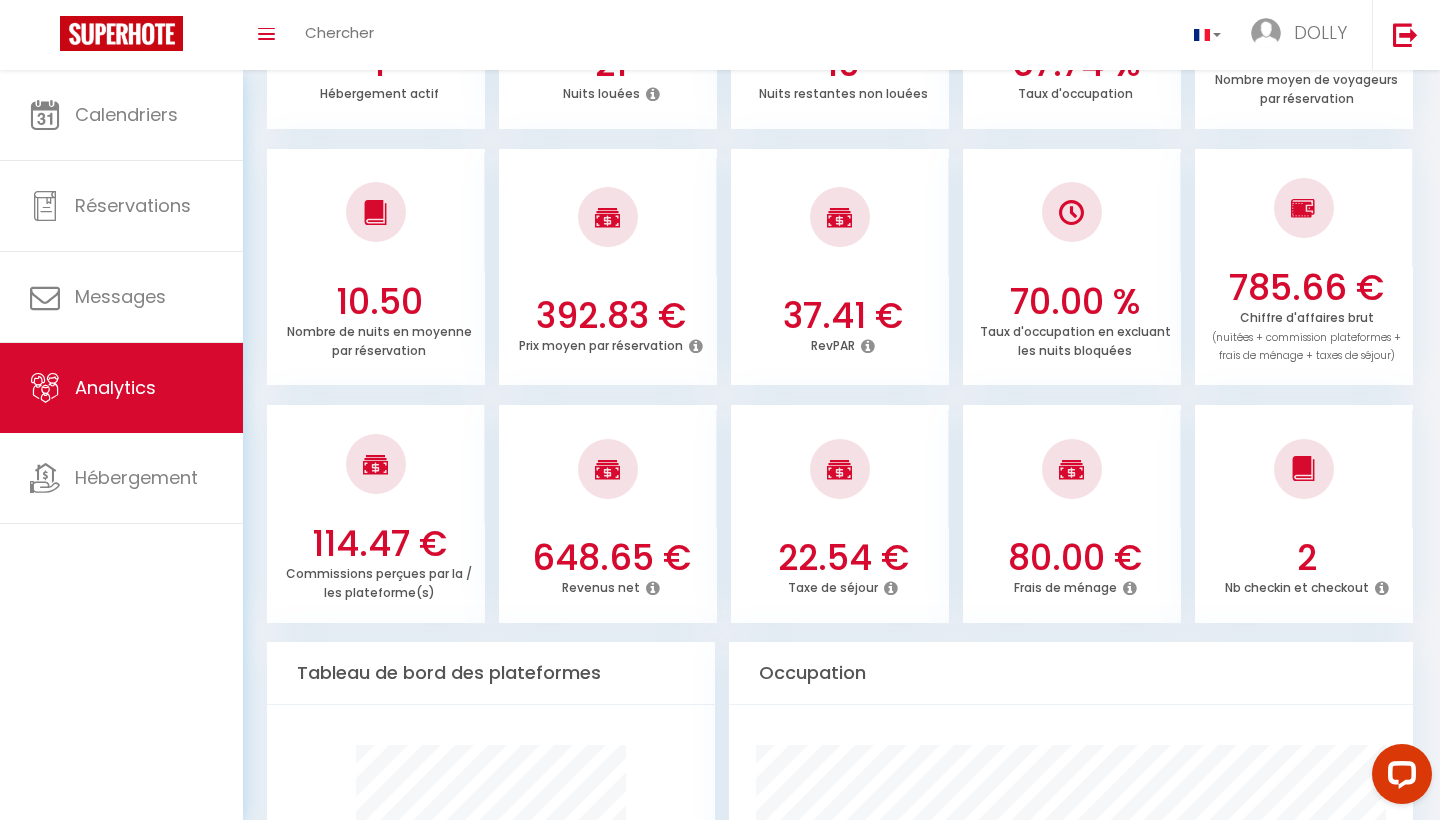 click on "Revenus net" at bounding box center (601, 585) 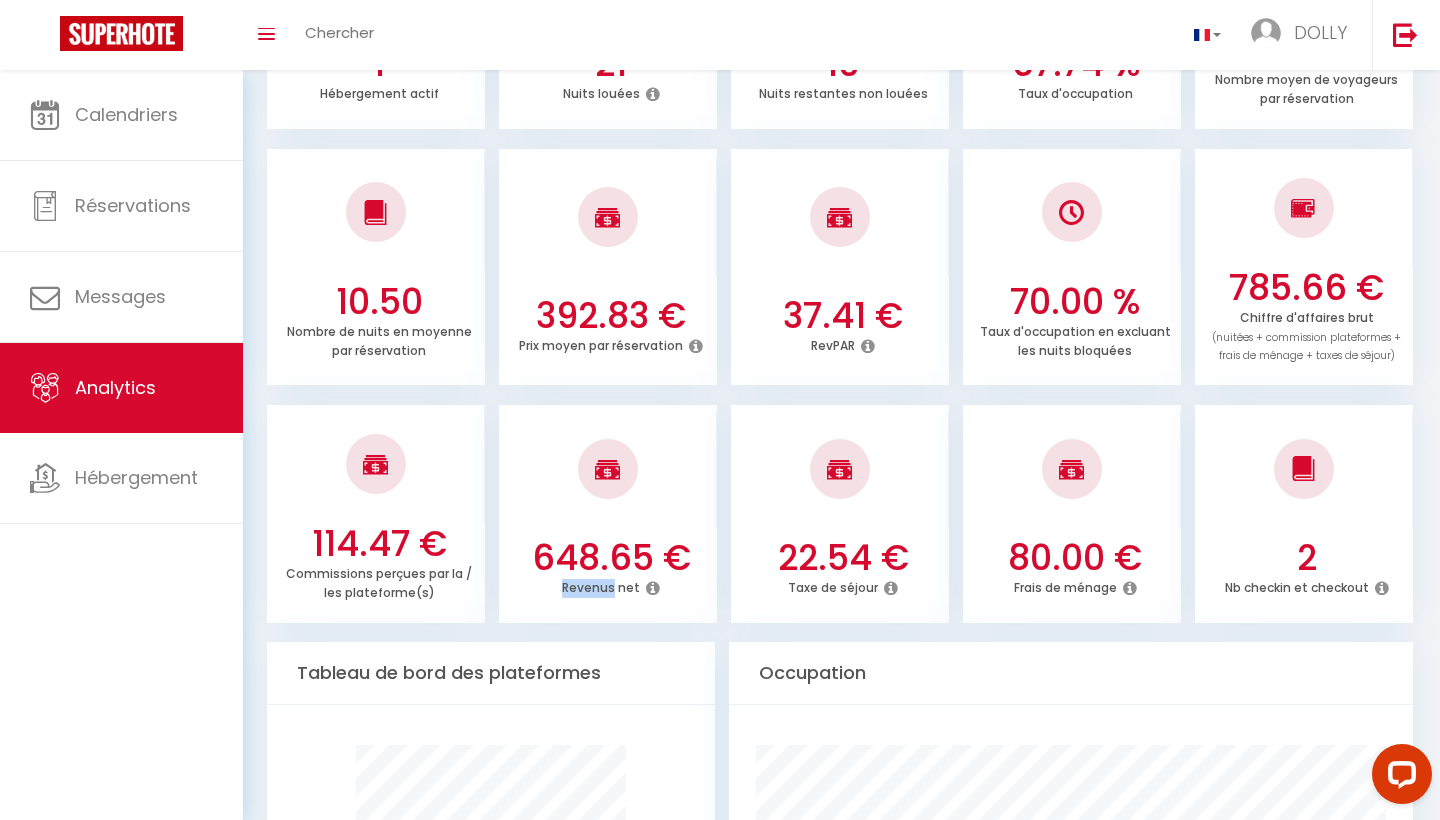 click on "Revenus net" at bounding box center [601, 585] 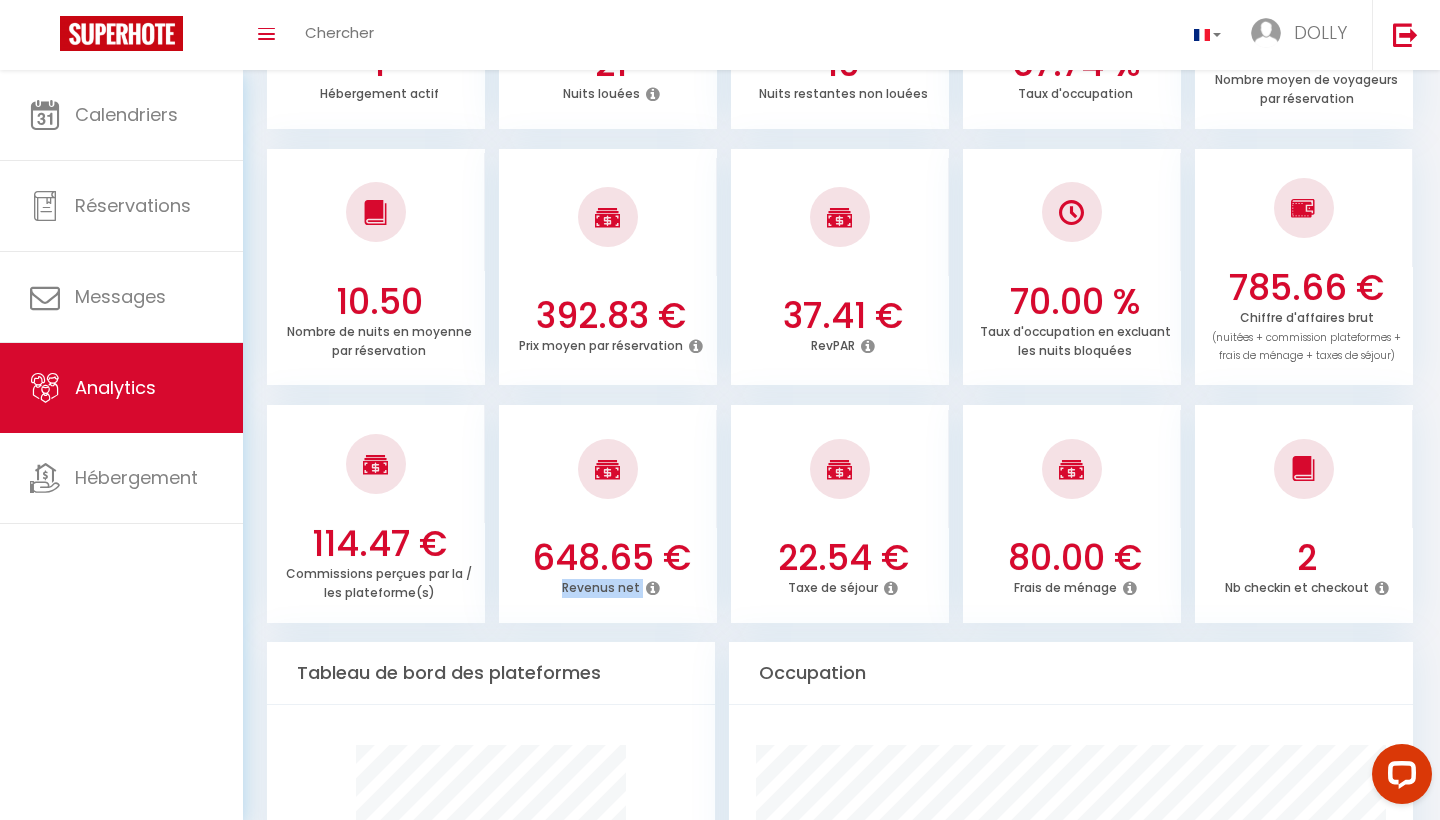 click on "Revenus net" at bounding box center [601, 585] 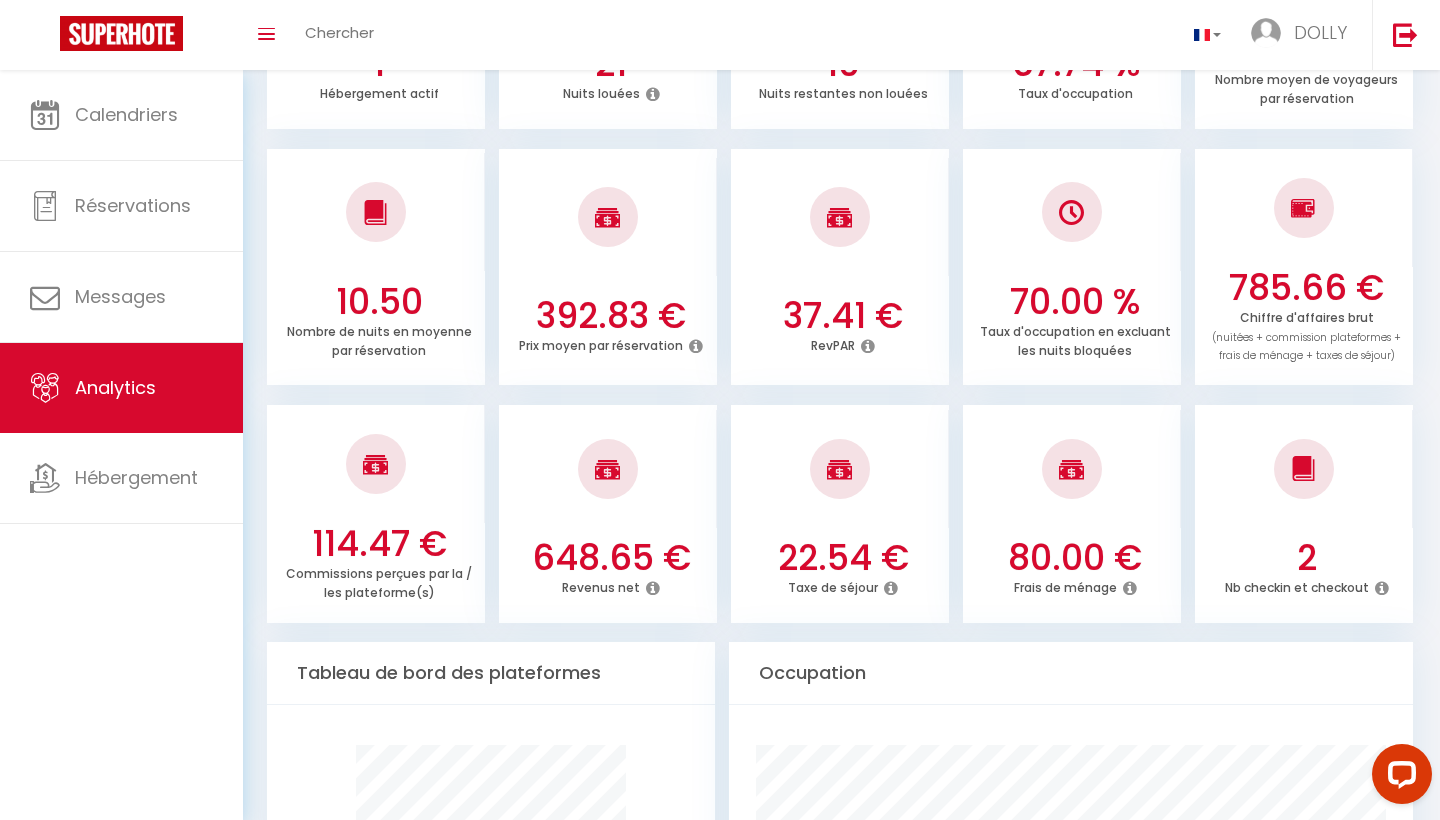 click on "648.65 €" at bounding box center [611, 558] 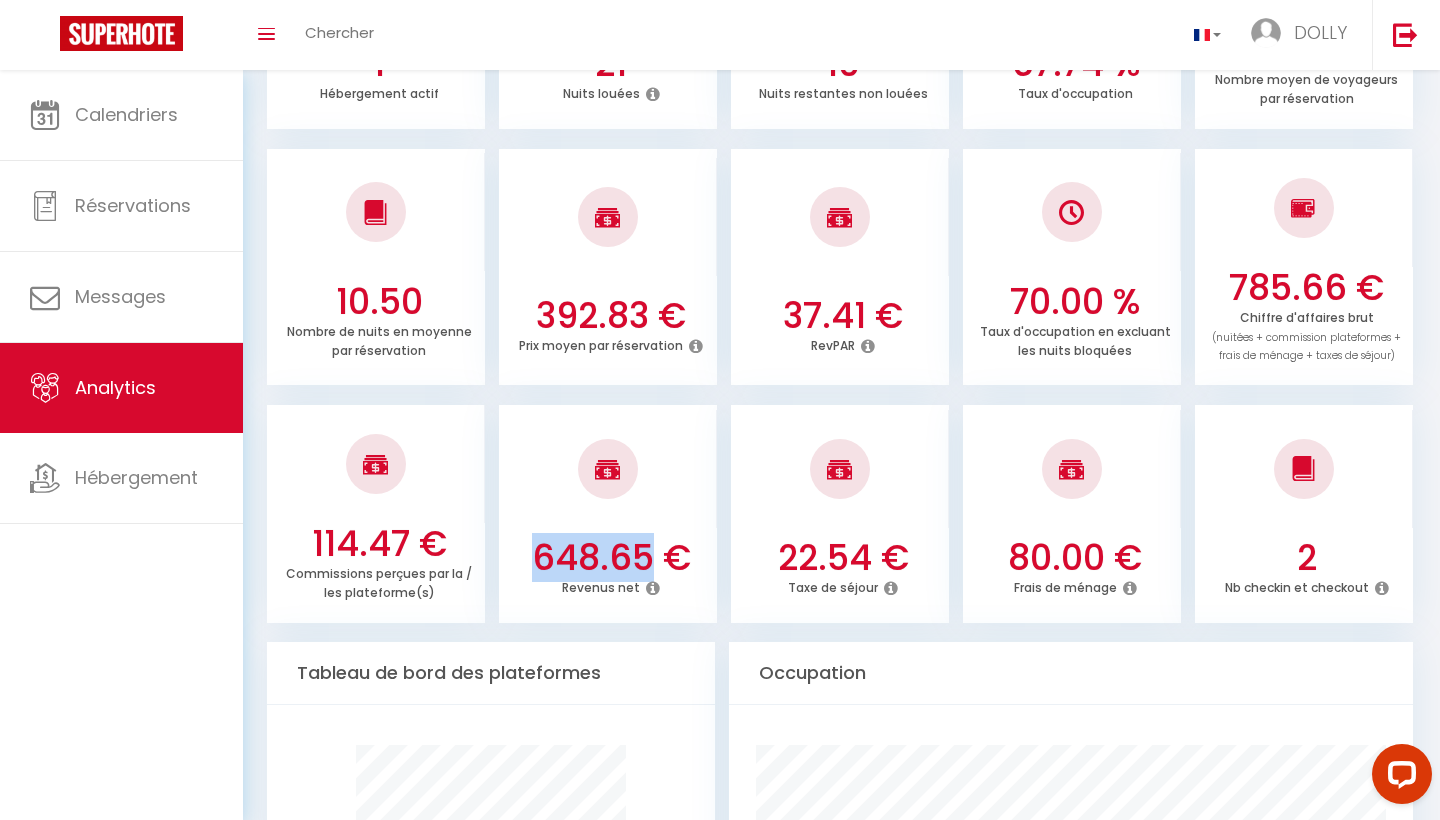 click on "648.65 €" at bounding box center [611, 558] 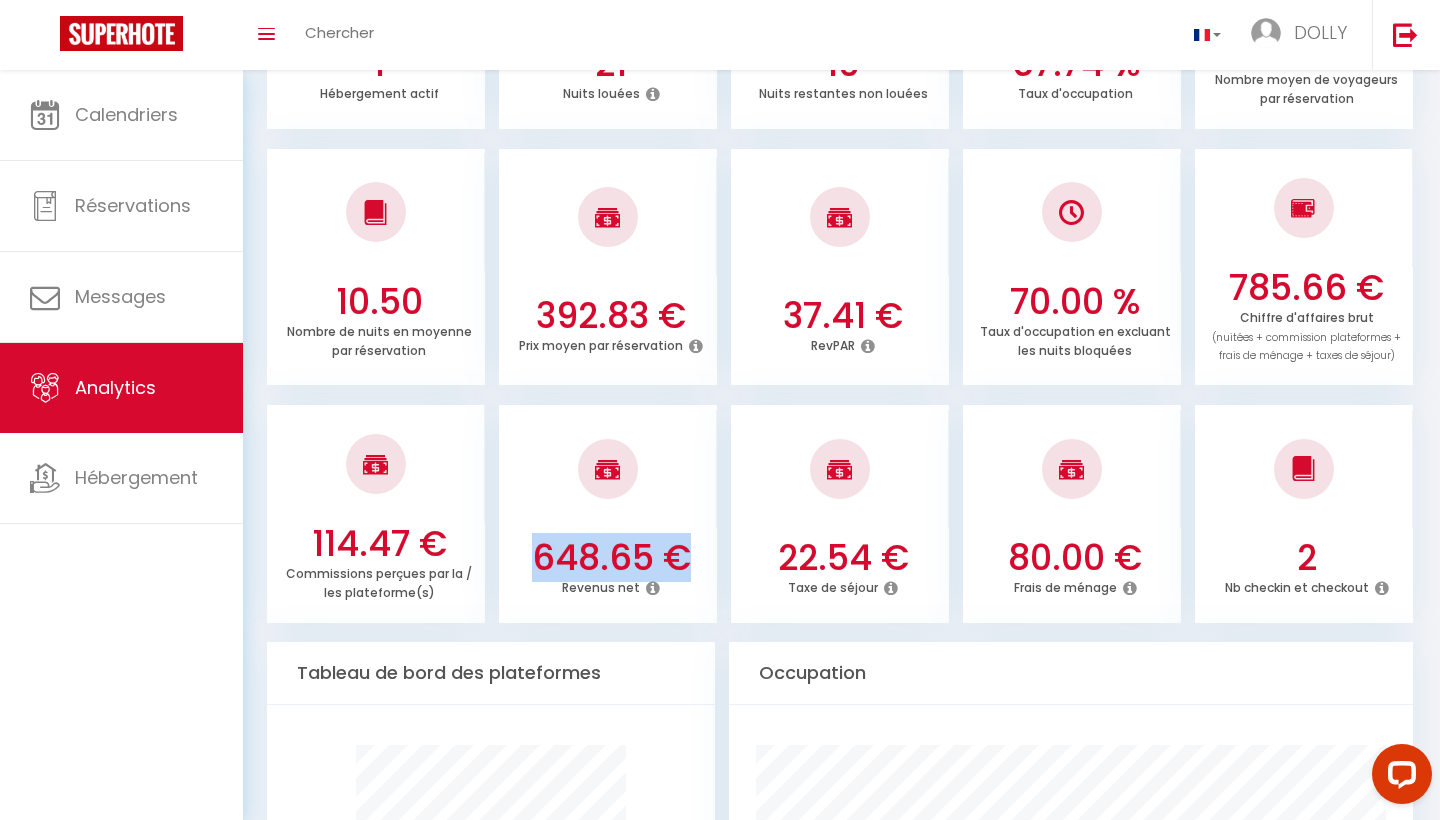 click on "648.65 €" at bounding box center (611, 558) 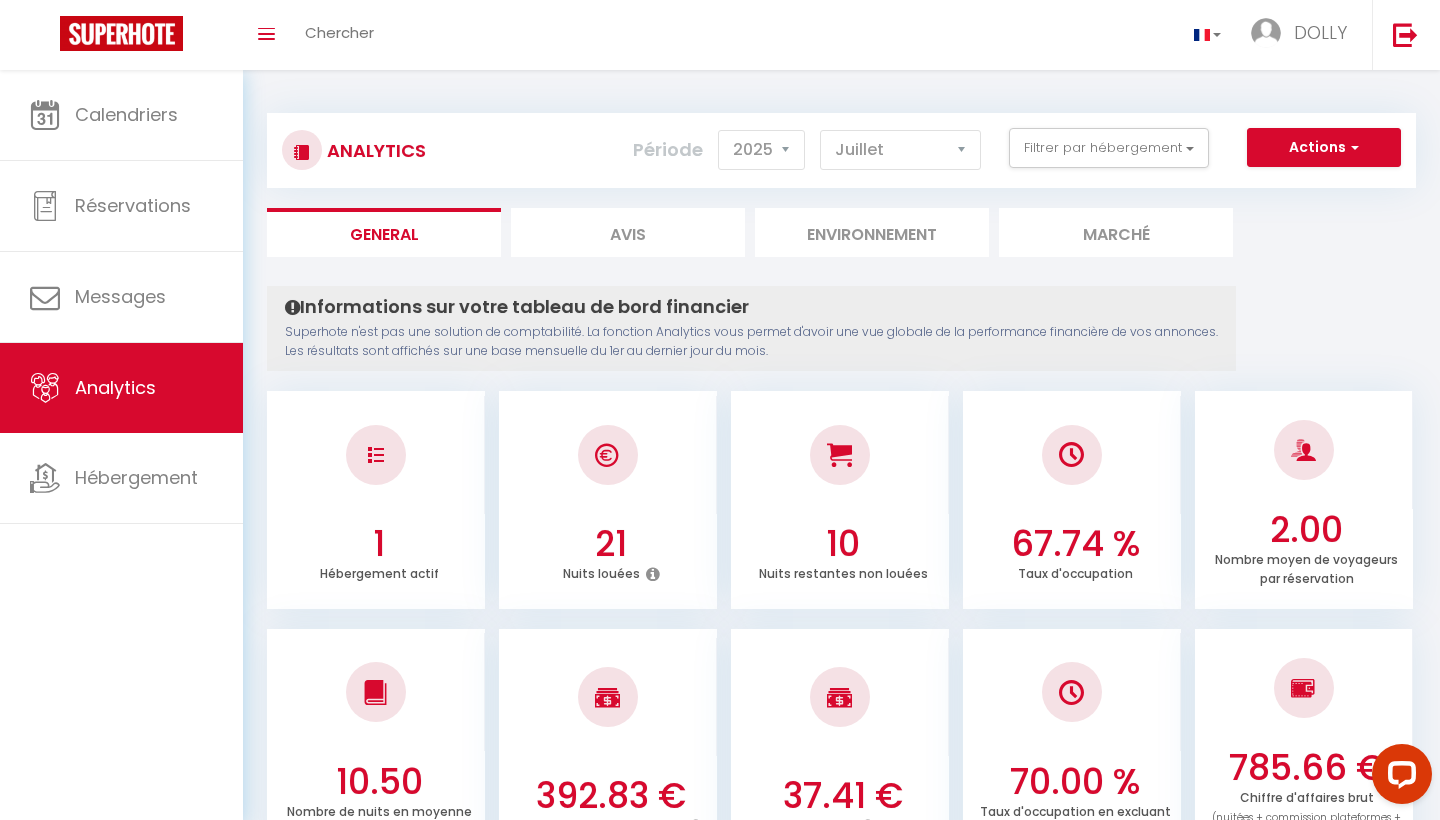 scroll, scrollTop: 0, scrollLeft: 0, axis: both 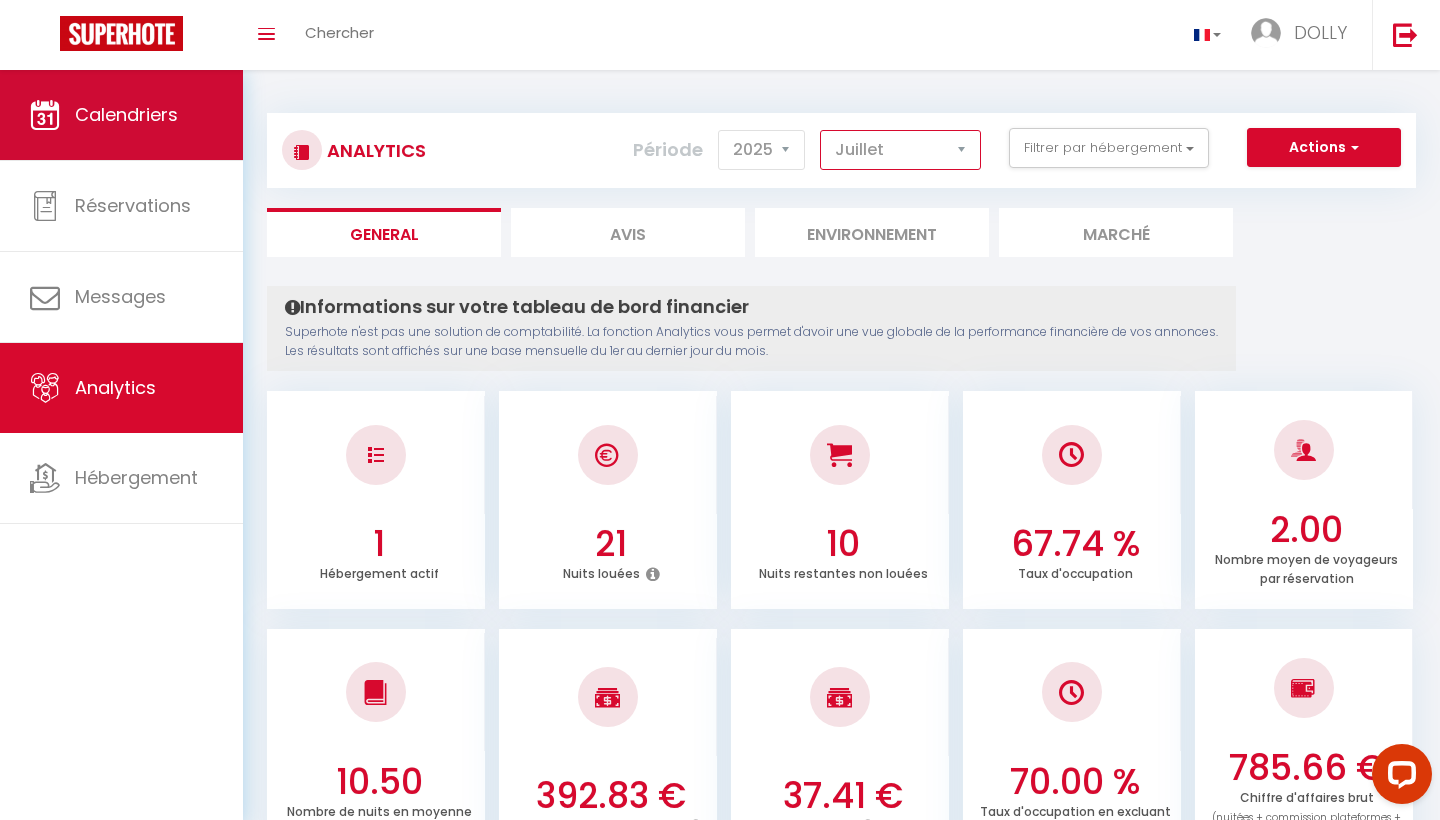 click on "Calendriers" at bounding box center (126, 114) 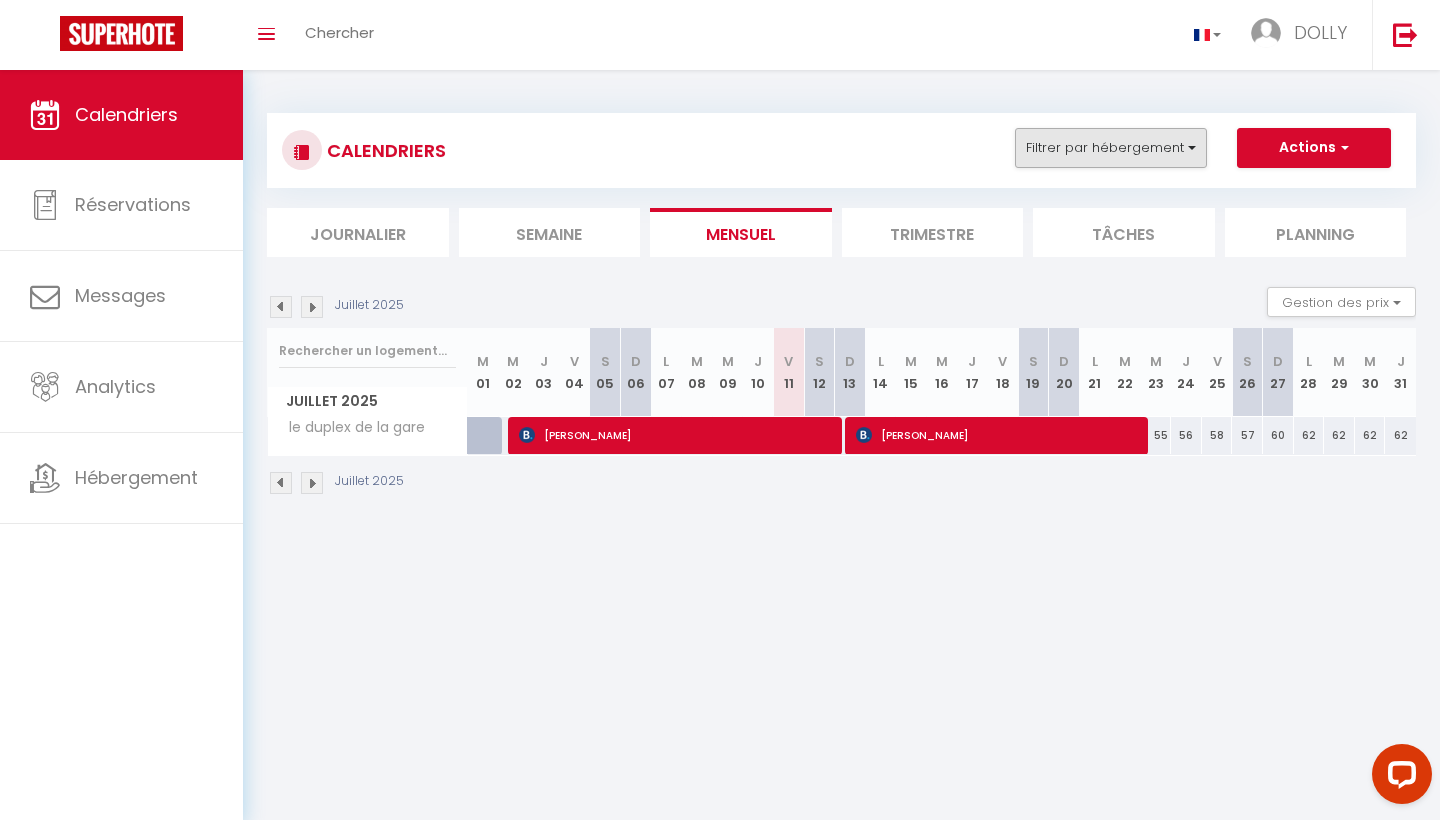click on "Filtrer par hébergement" at bounding box center (1111, 148) 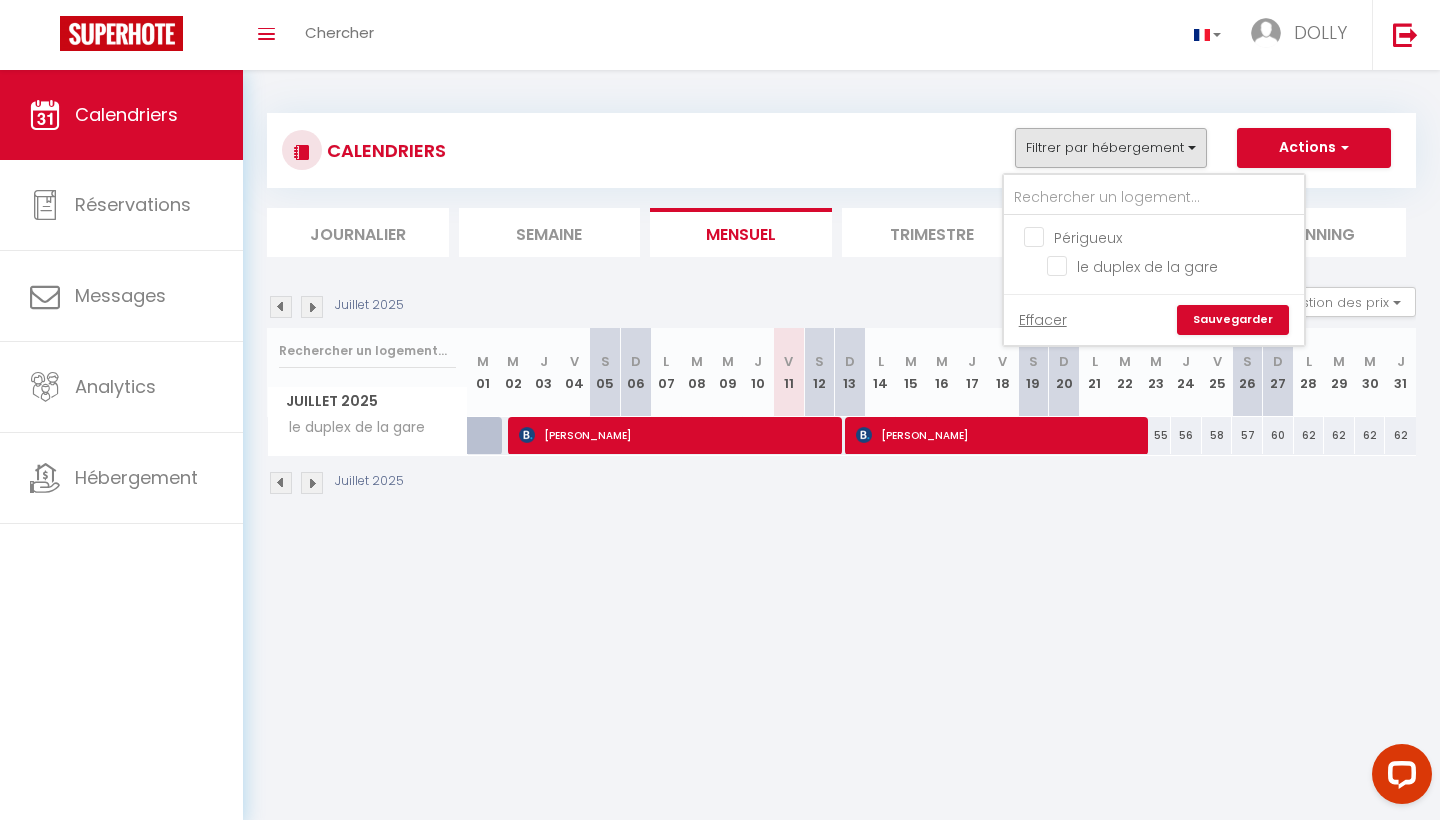 click on "[PERSON_NAME]" at bounding box center (679, 435) 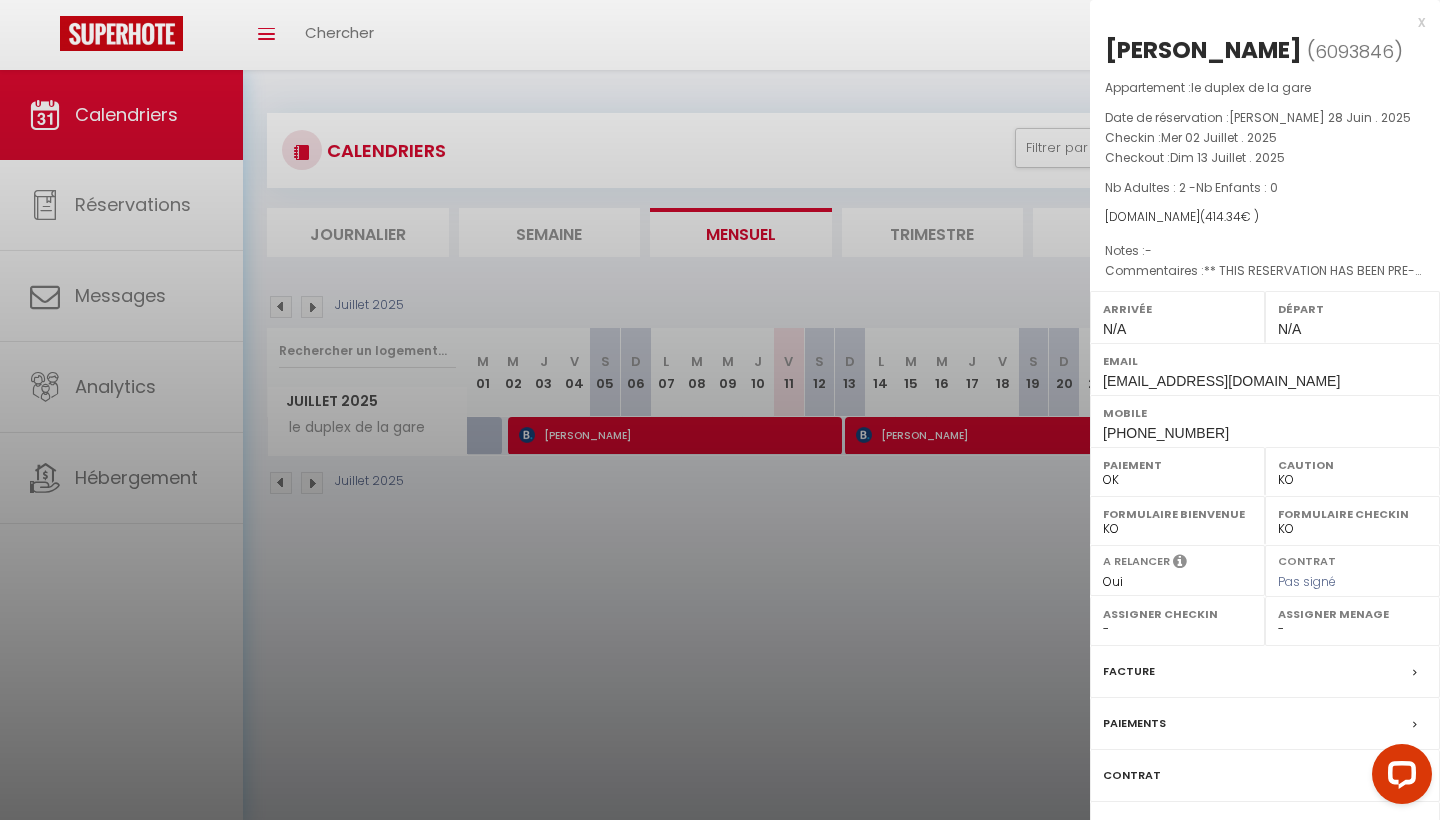 click at bounding box center (720, 410) 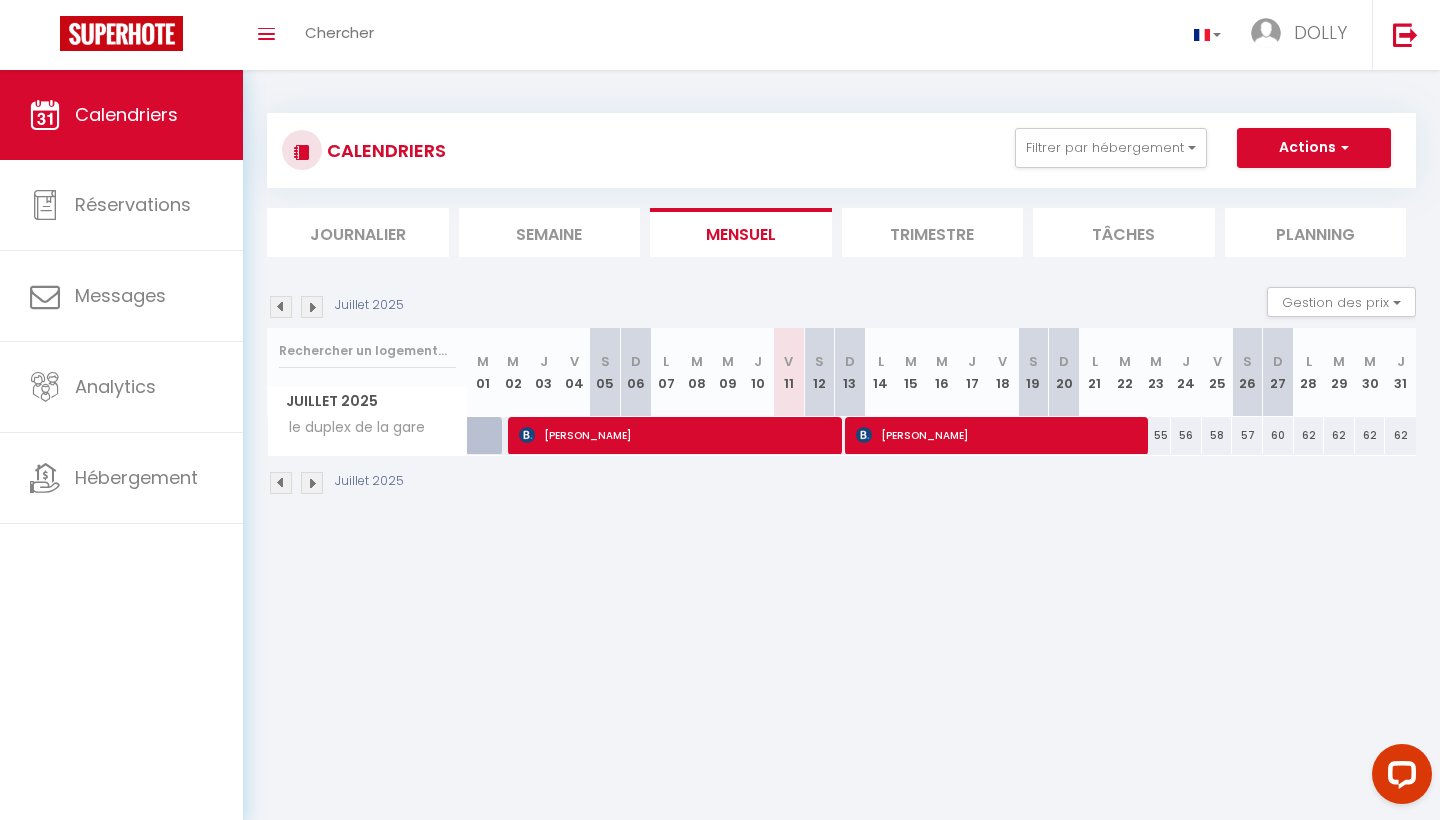click at bounding box center [281, 483] 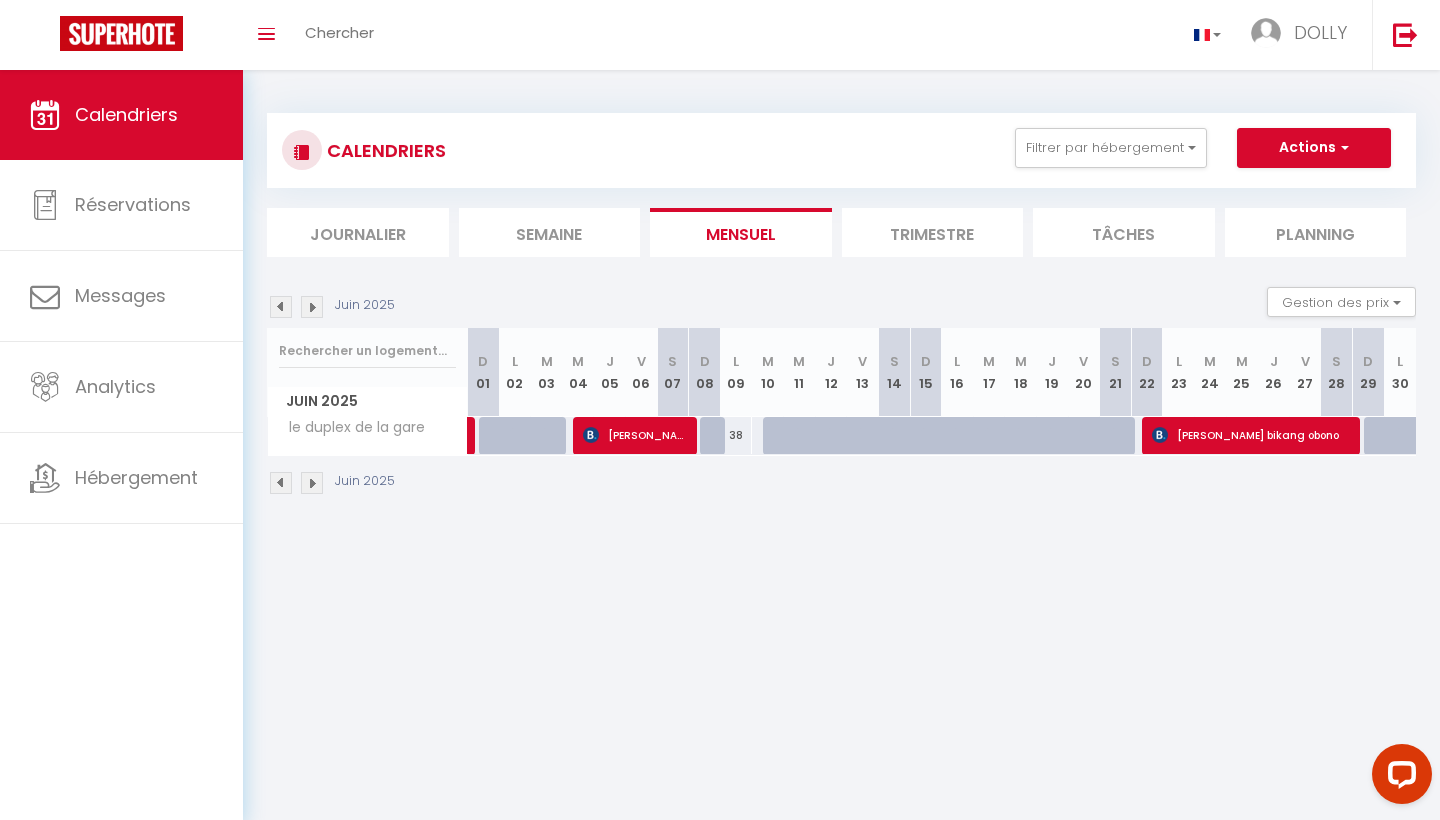 click at bounding box center (281, 483) 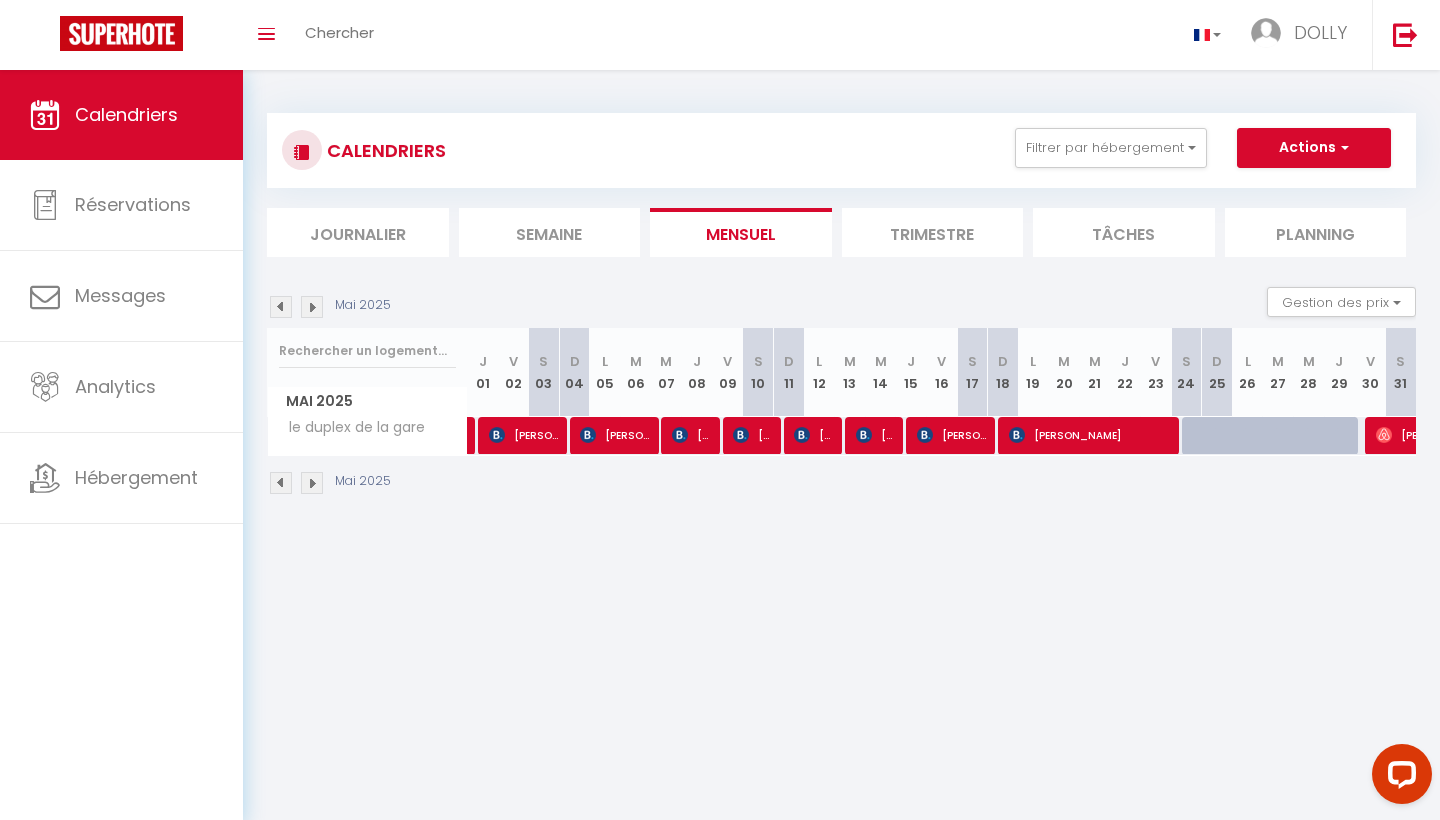 click at bounding box center [281, 483] 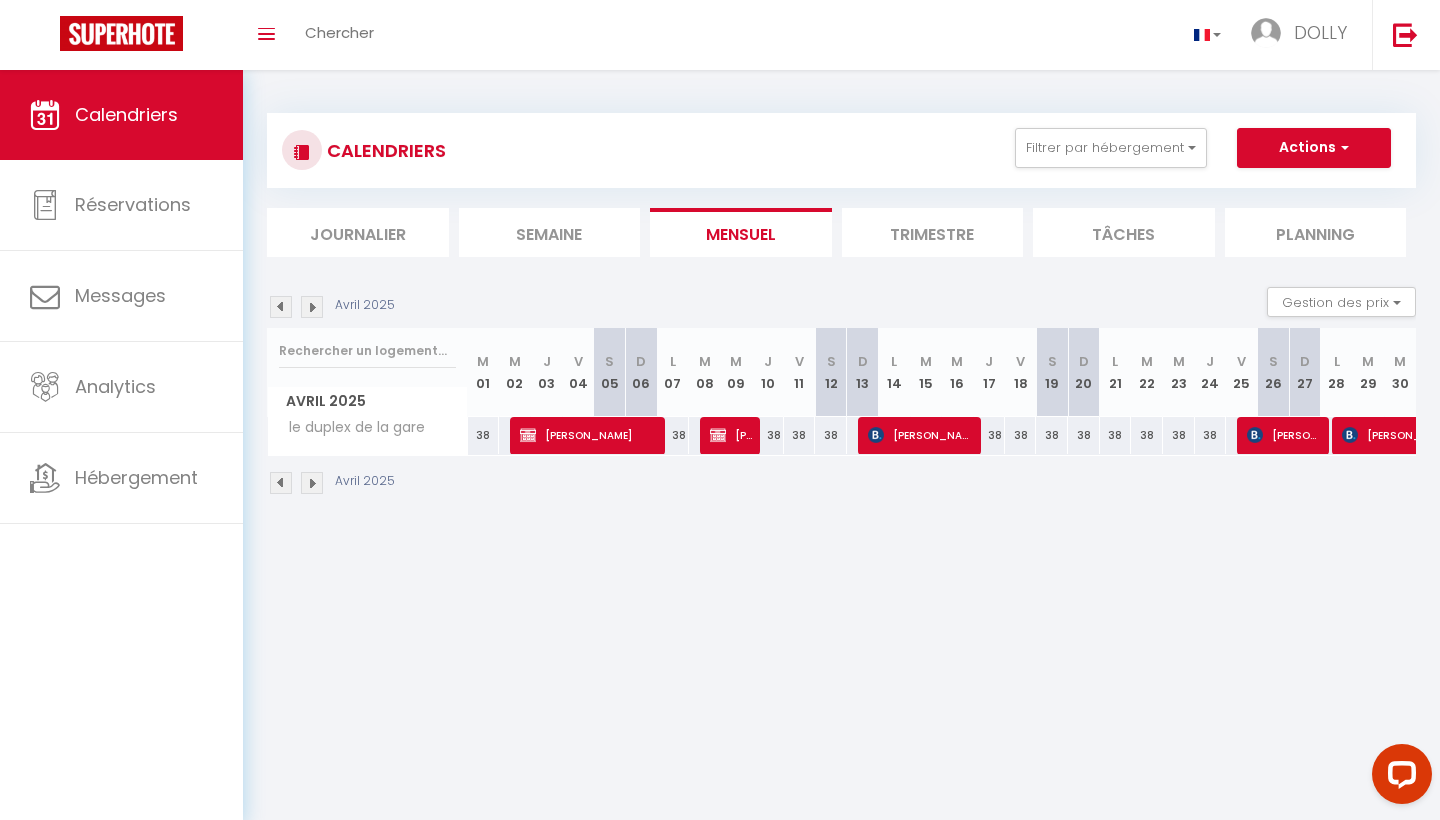 click at bounding box center (312, 483) 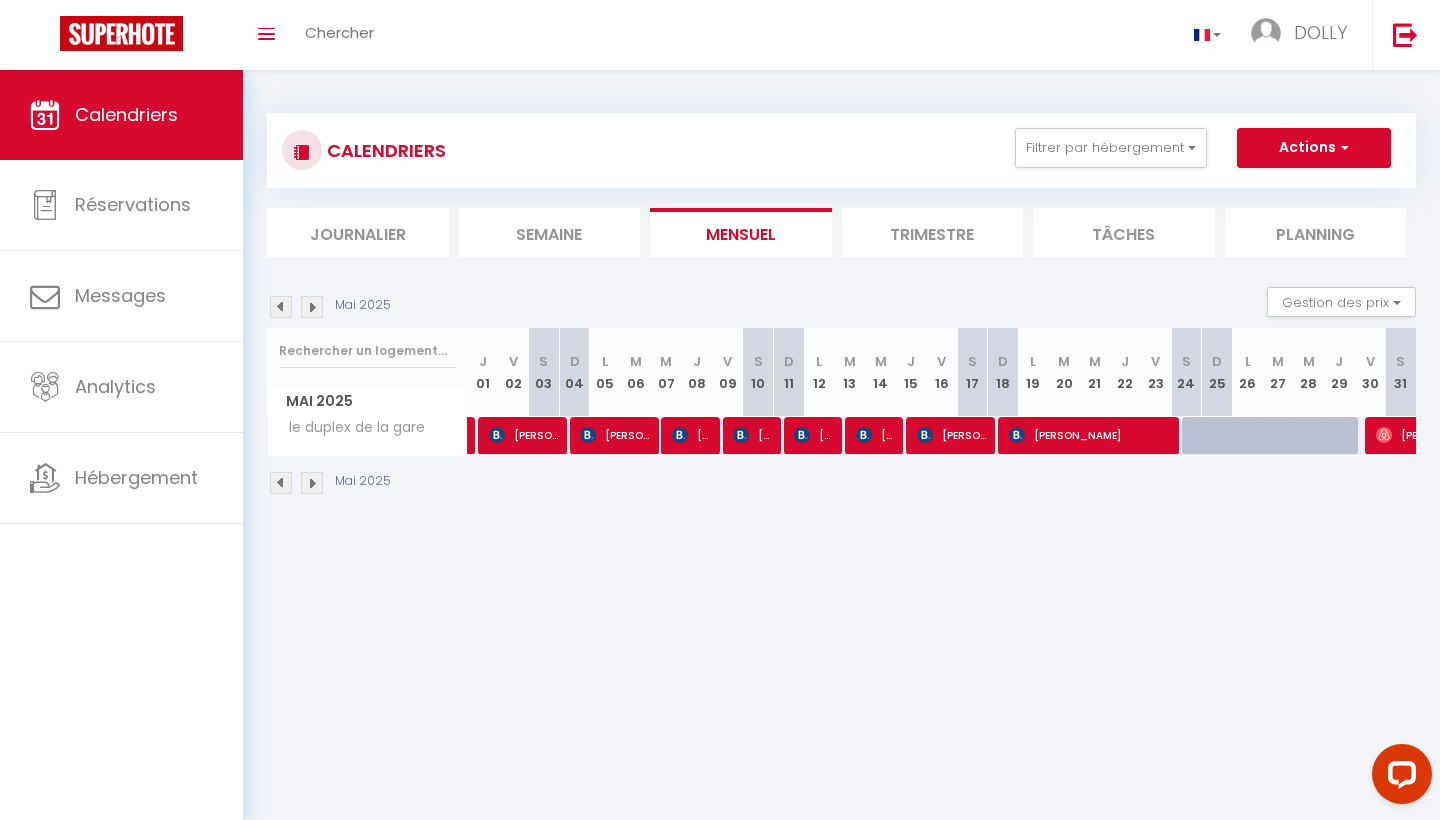 click at bounding box center (281, 483) 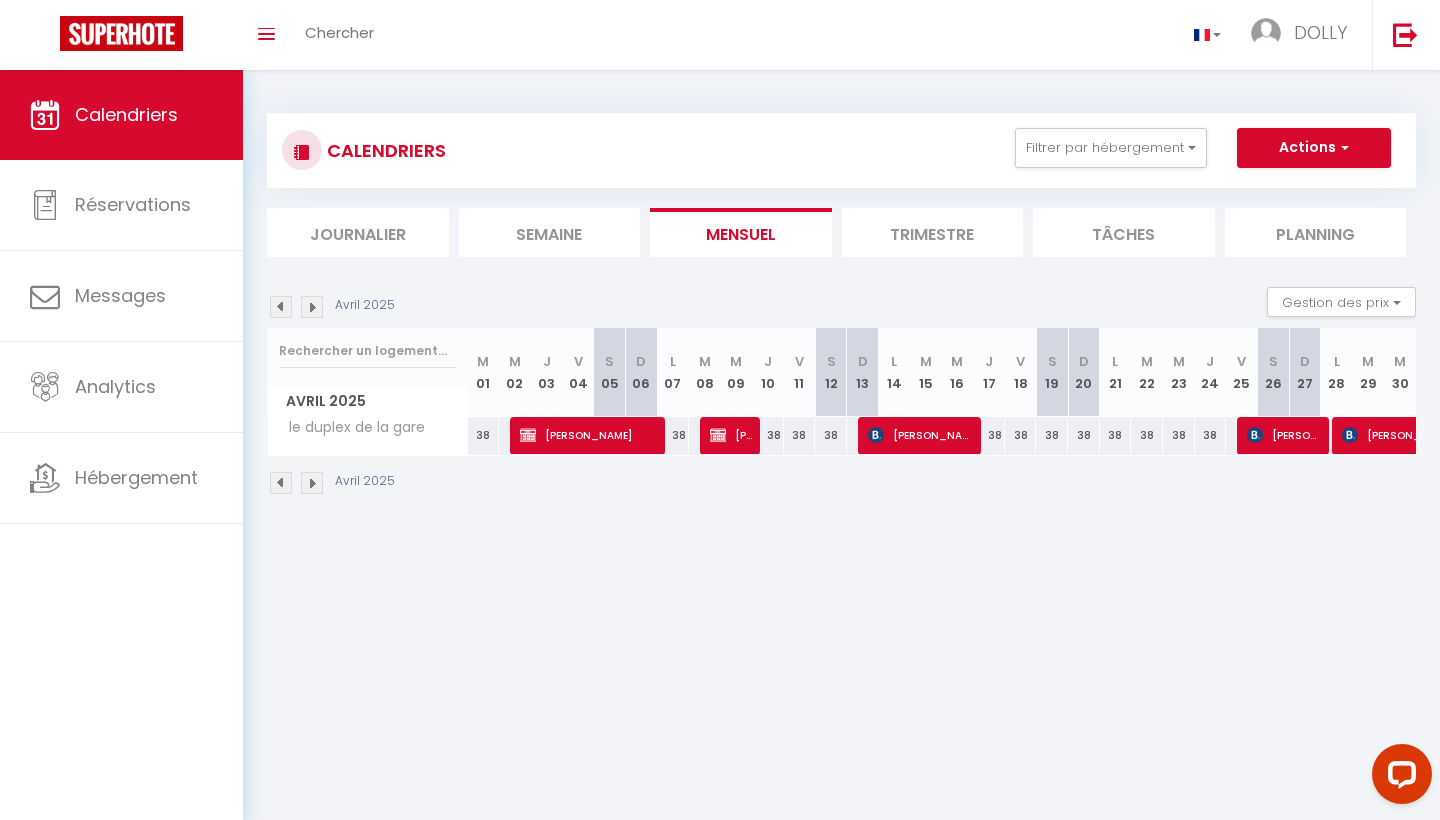 click at bounding box center (281, 483) 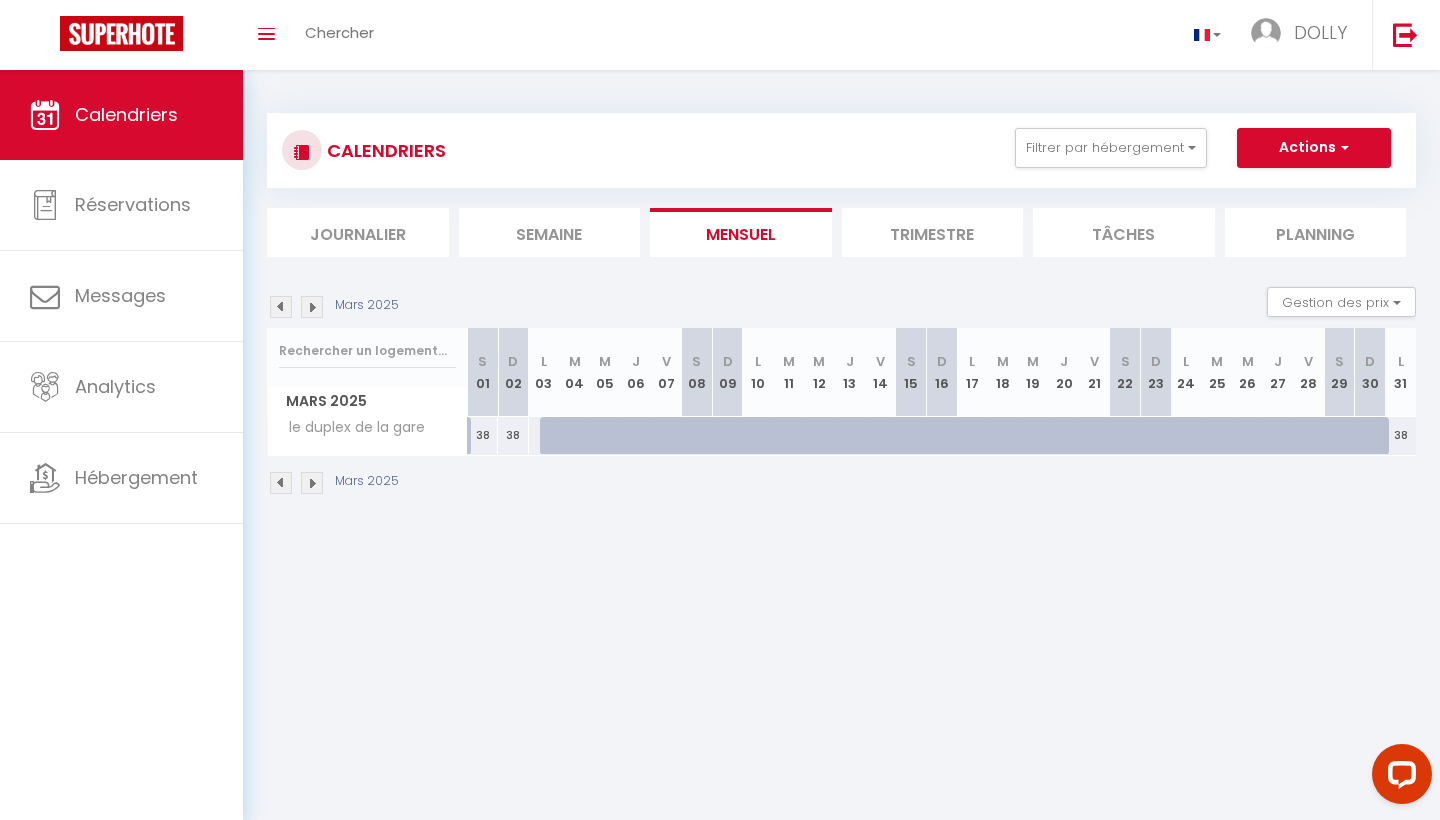 click at bounding box center (281, 483) 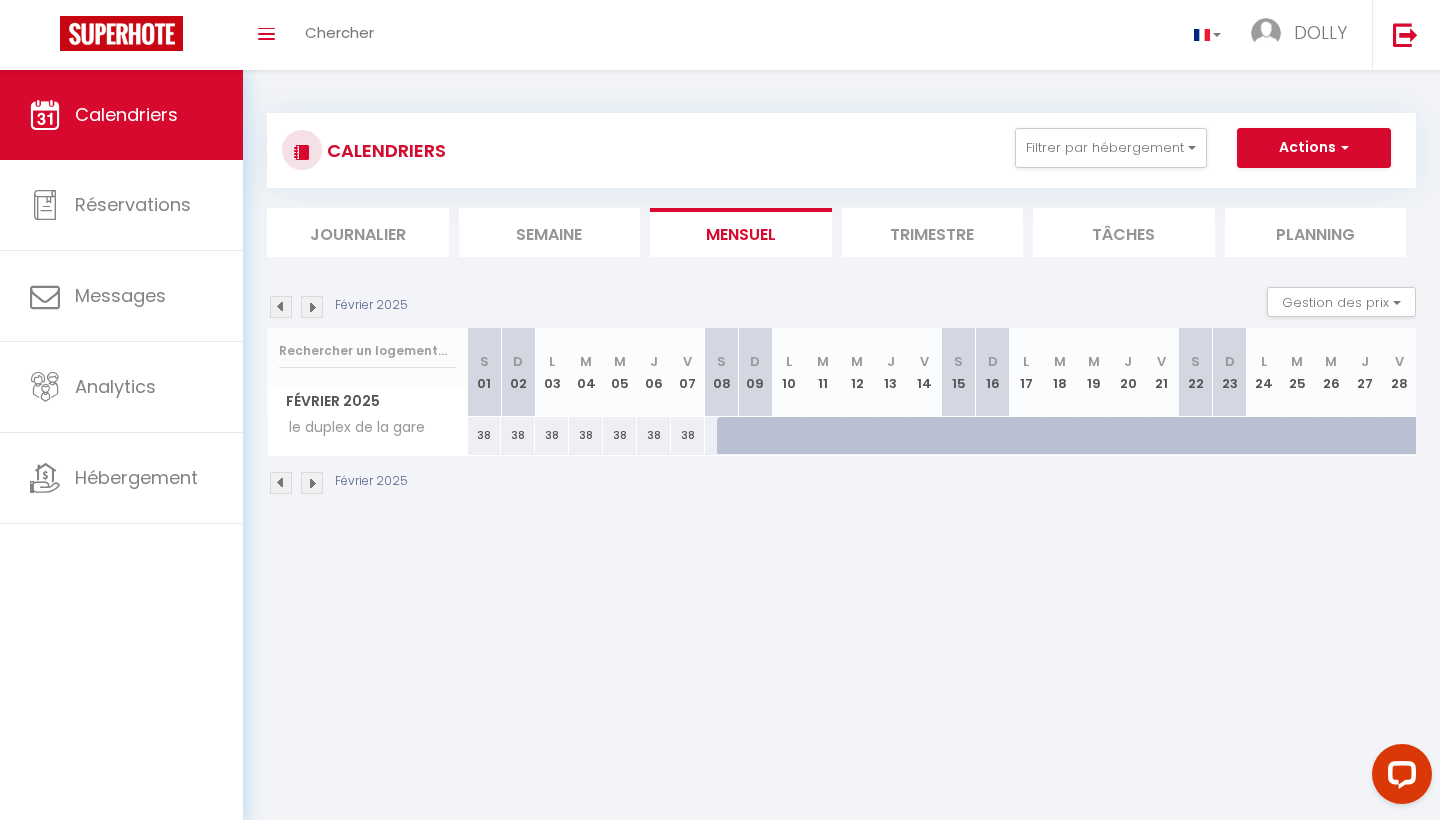 click at bounding box center [281, 483] 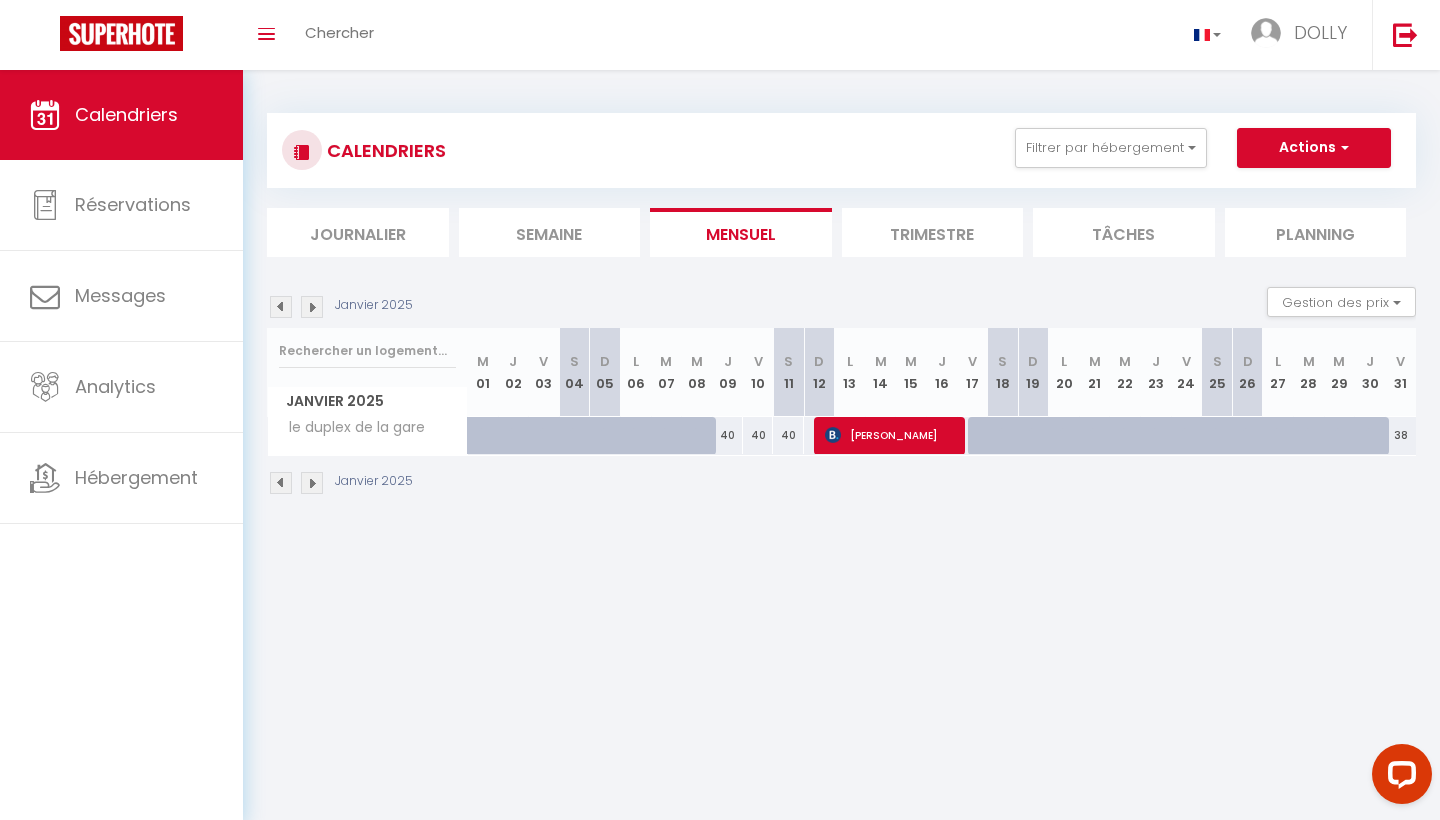 click at bounding box center [281, 483] 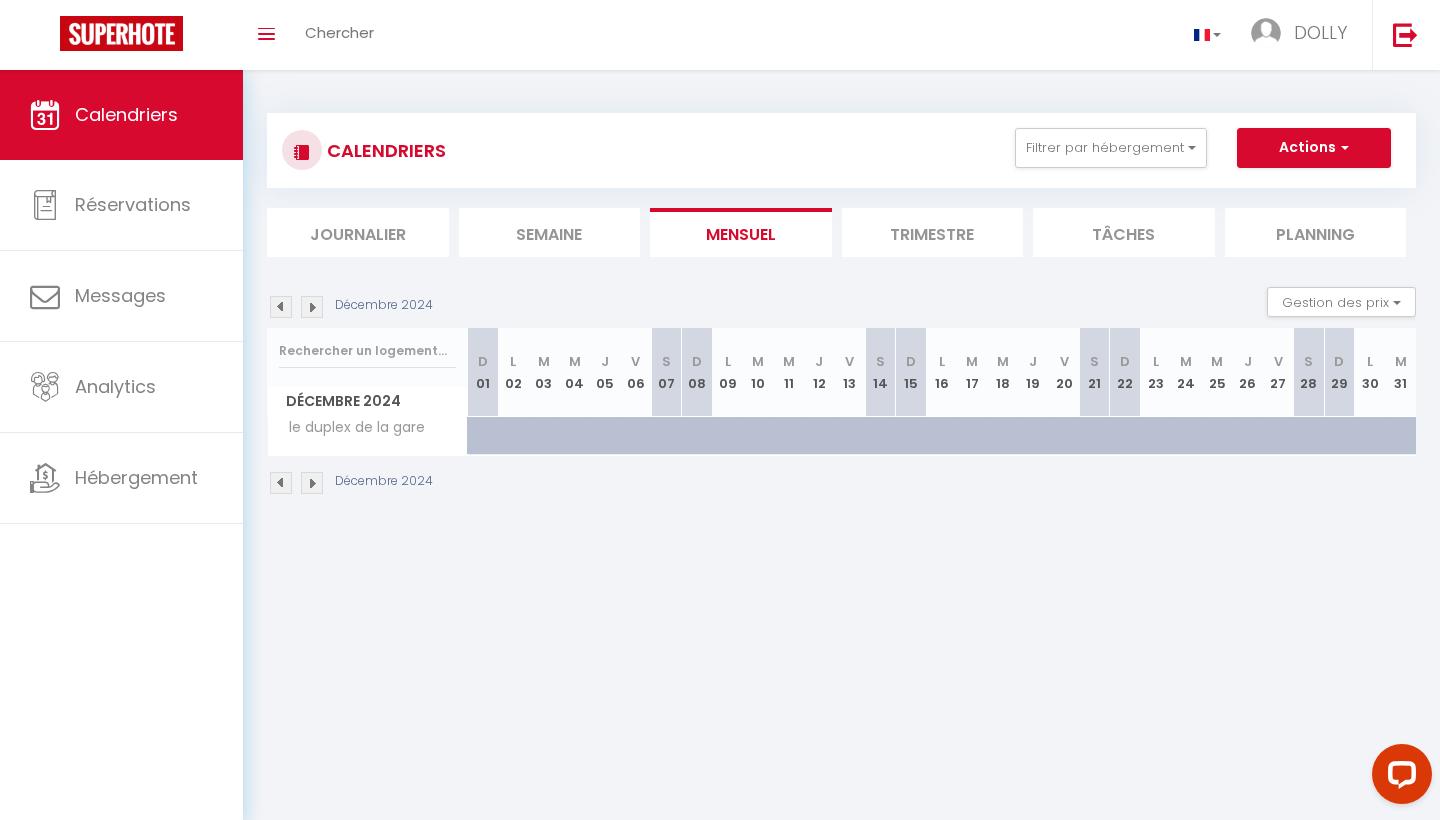 click at bounding box center [281, 483] 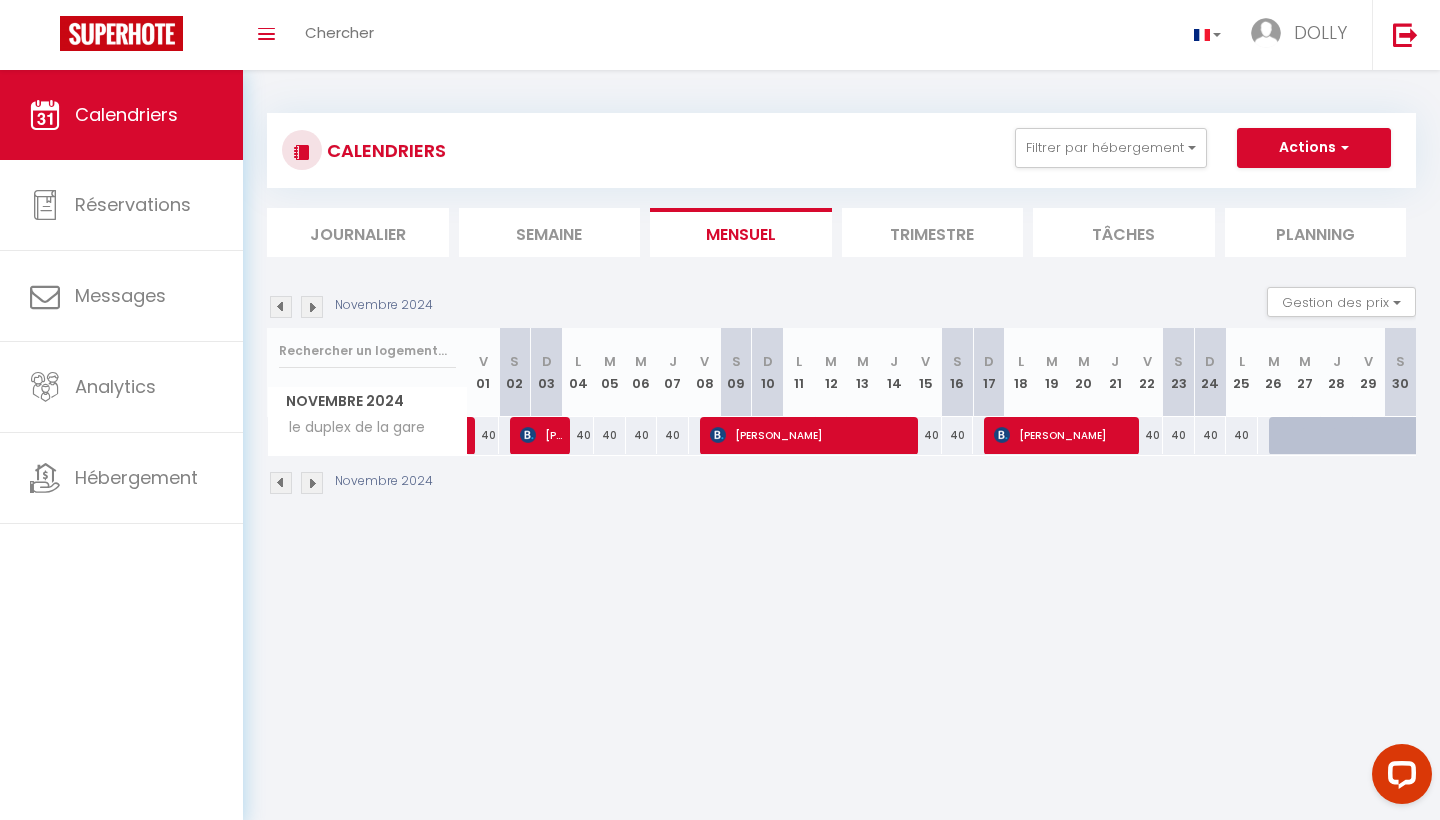click at bounding box center [281, 483] 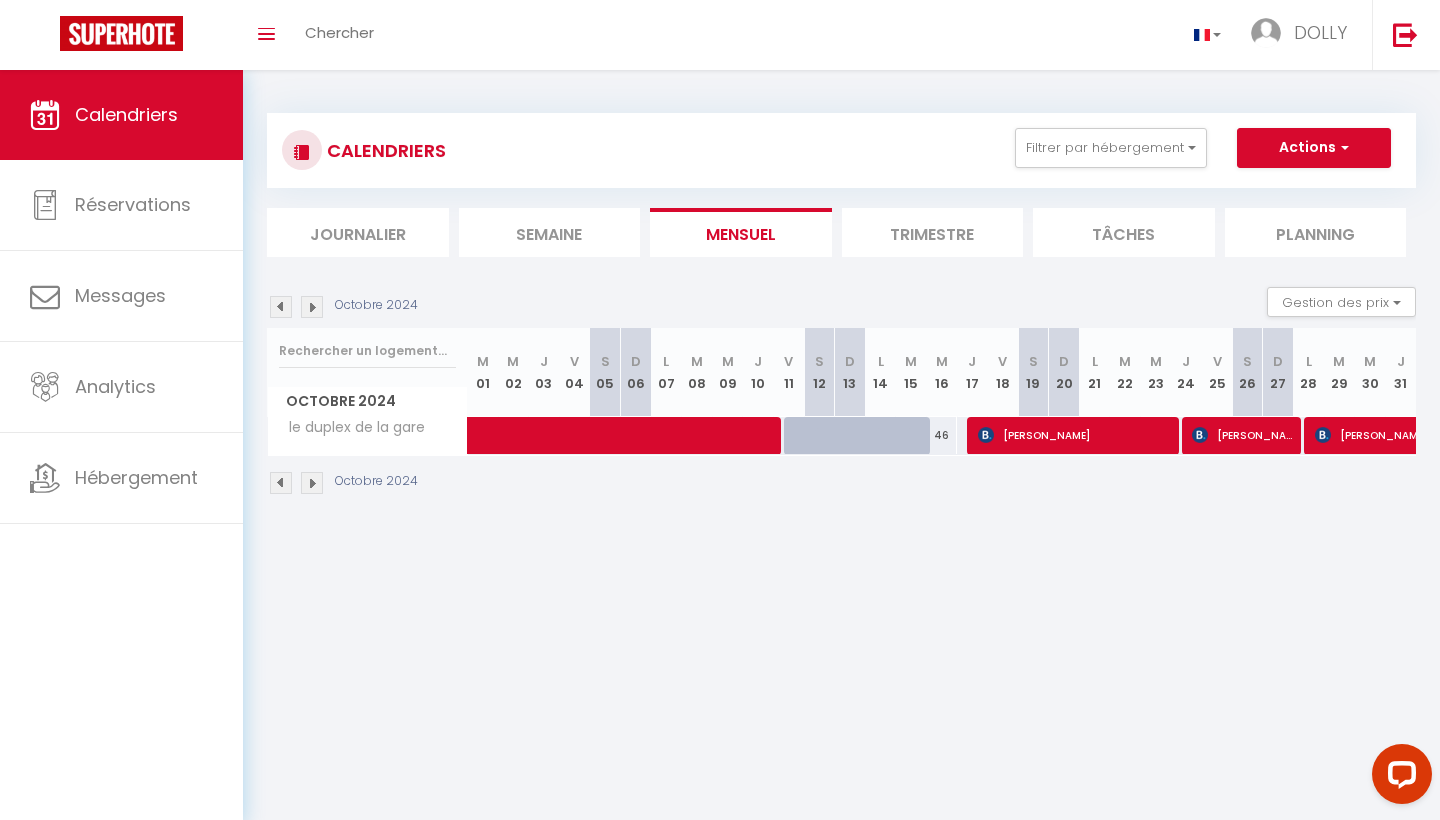click at bounding box center (281, 483) 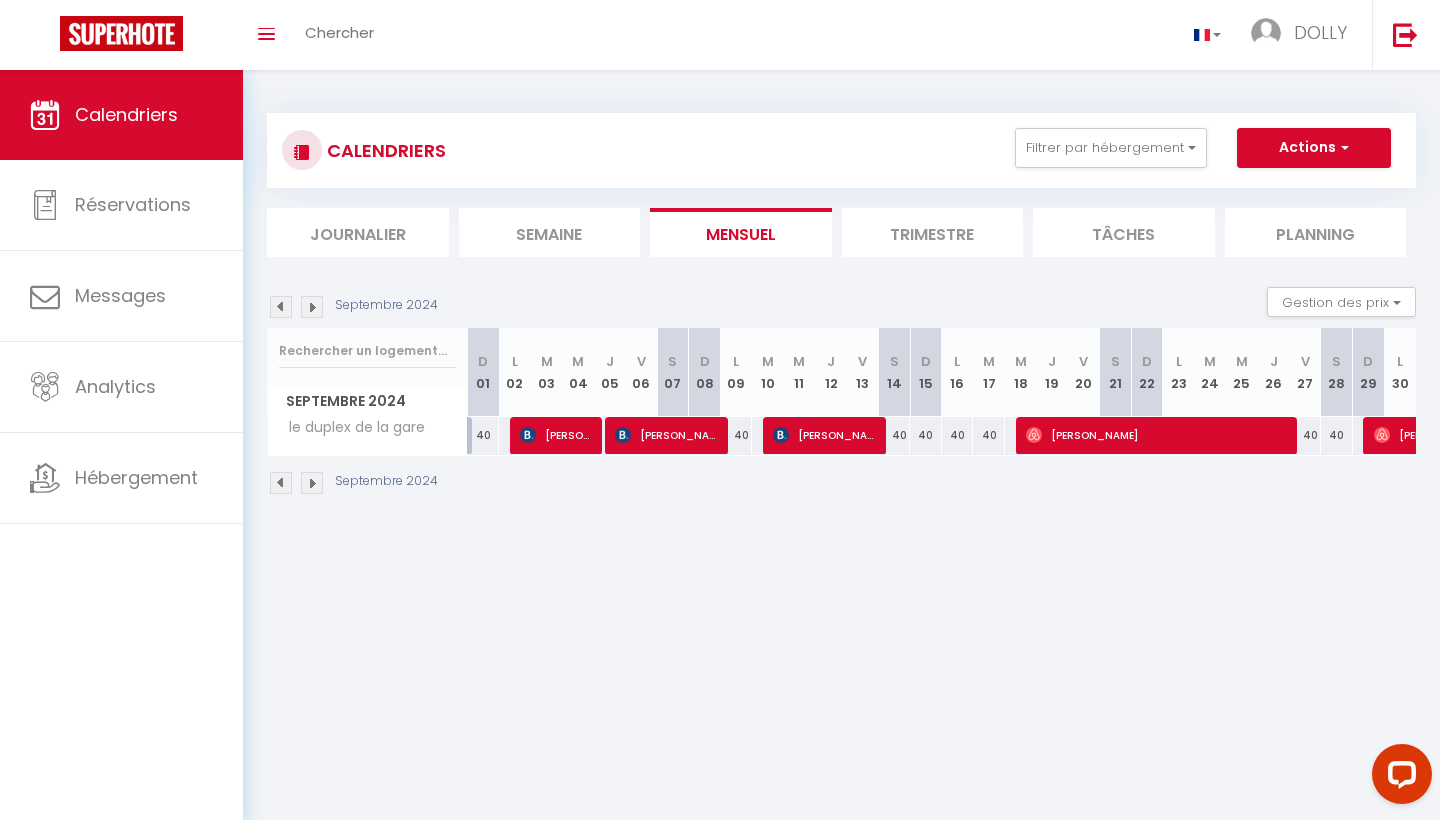 click at bounding box center [281, 483] 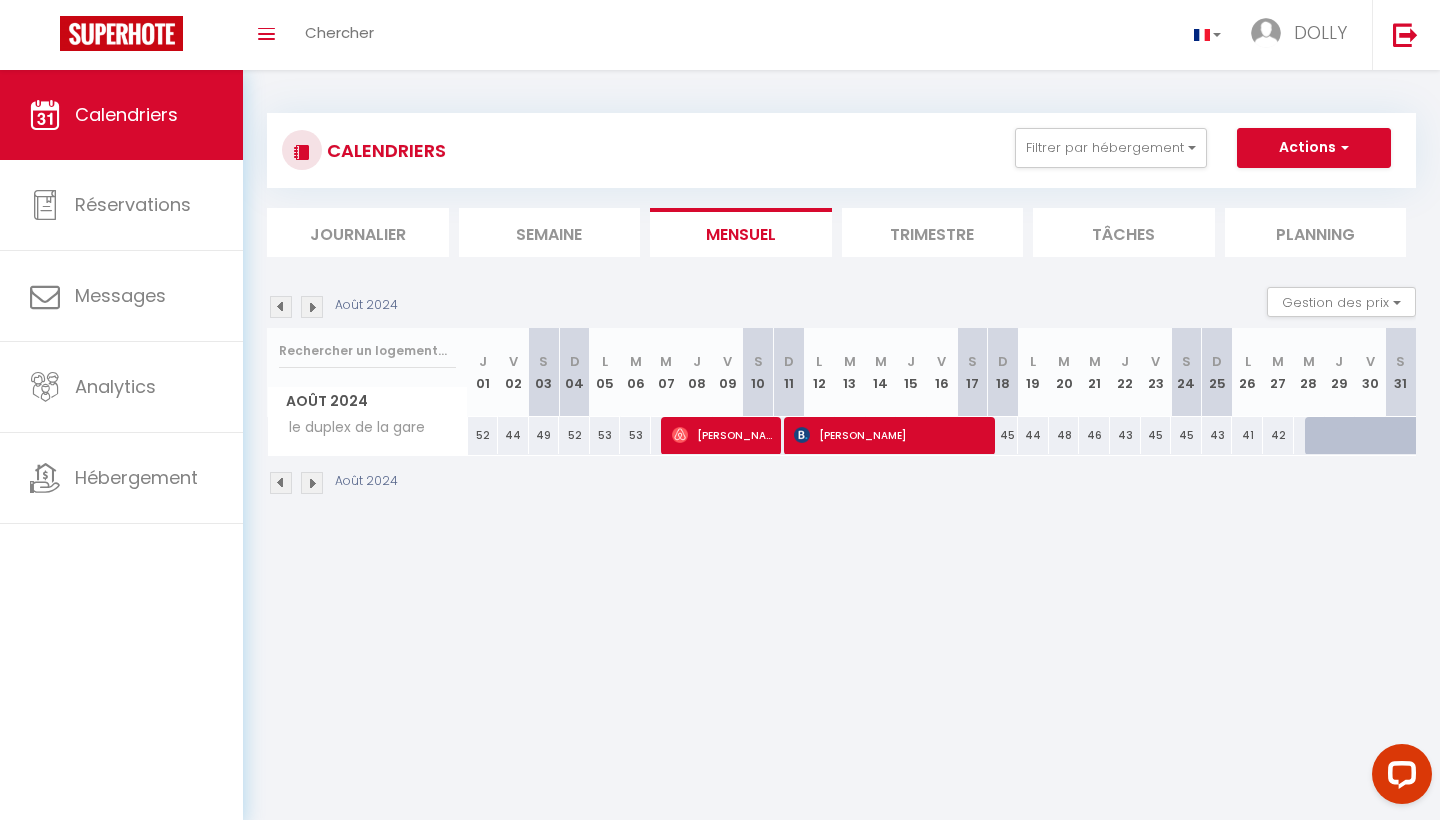 click at bounding box center (281, 483) 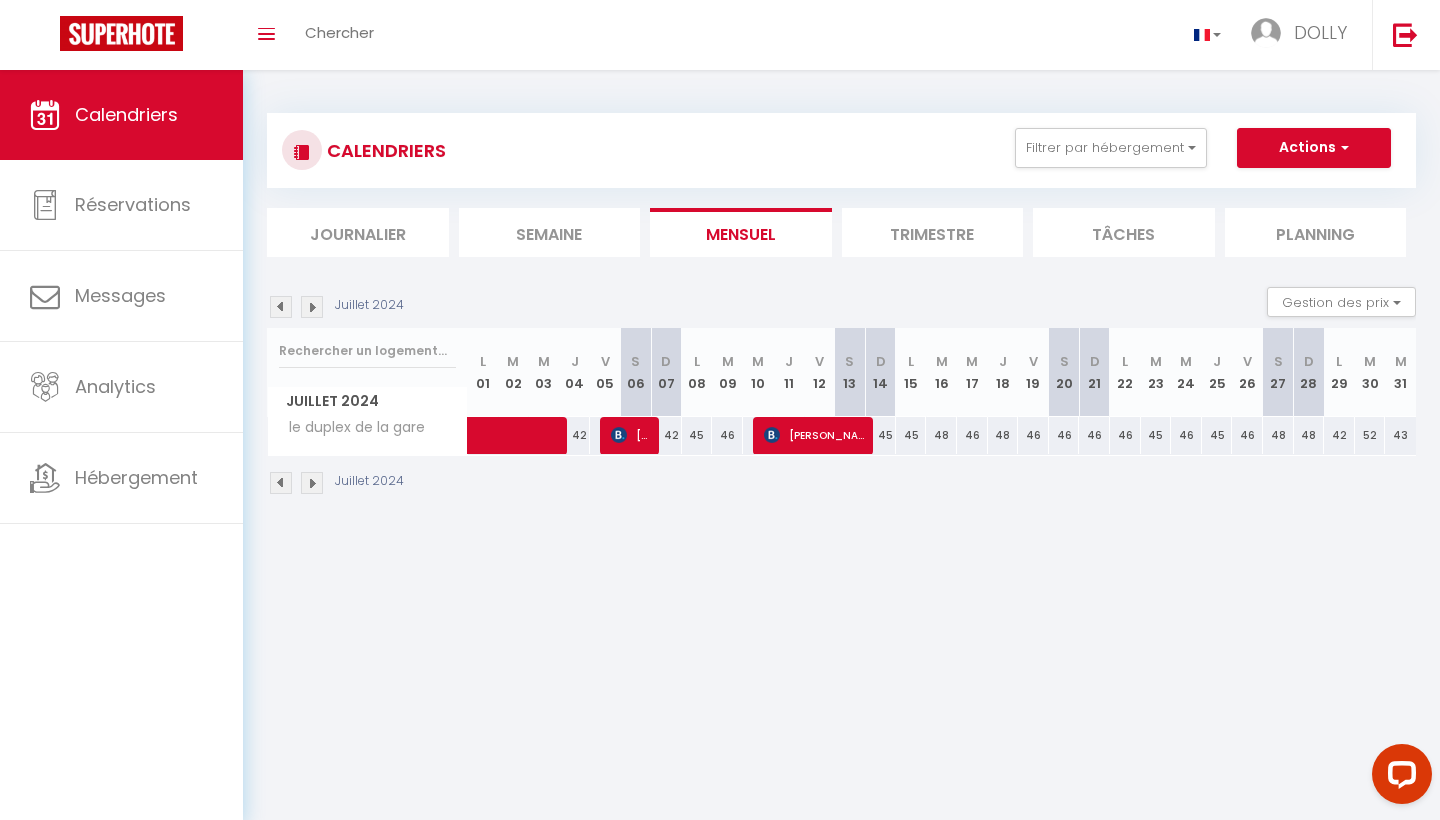 click at bounding box center [281, 483] 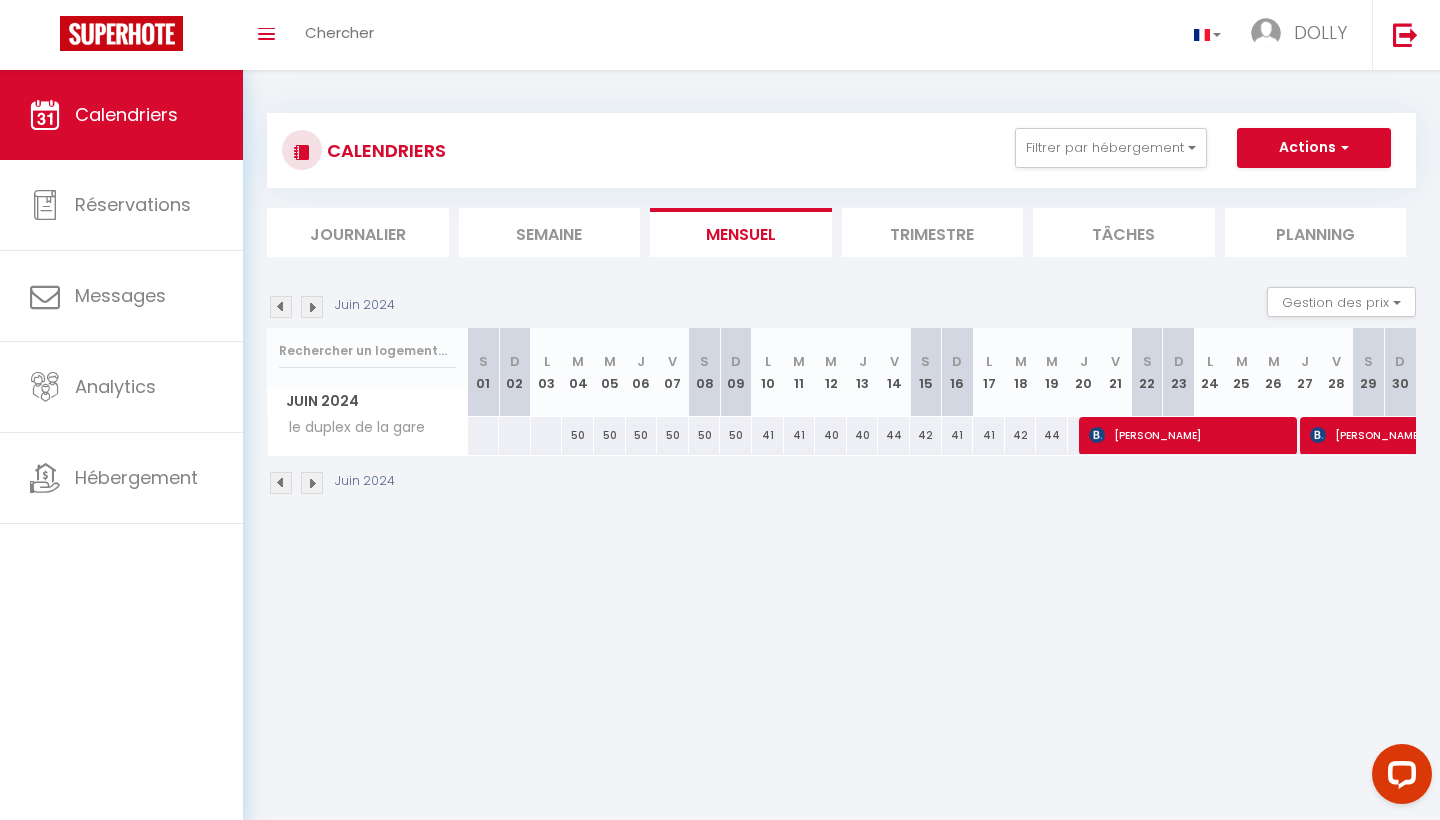 click at bounding box center [312, 483] 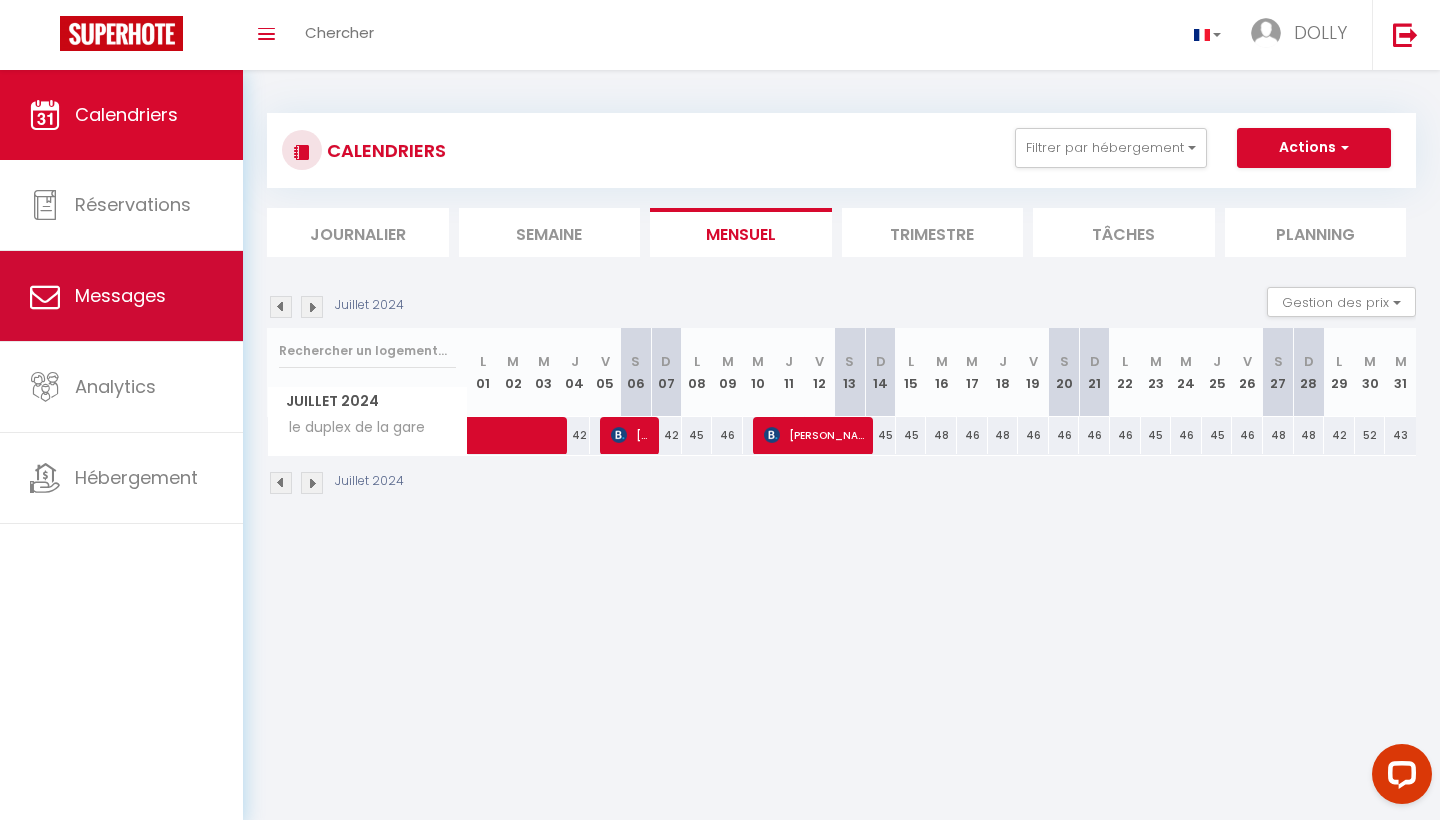 click on "Messages" at bounding box center (121, 296) 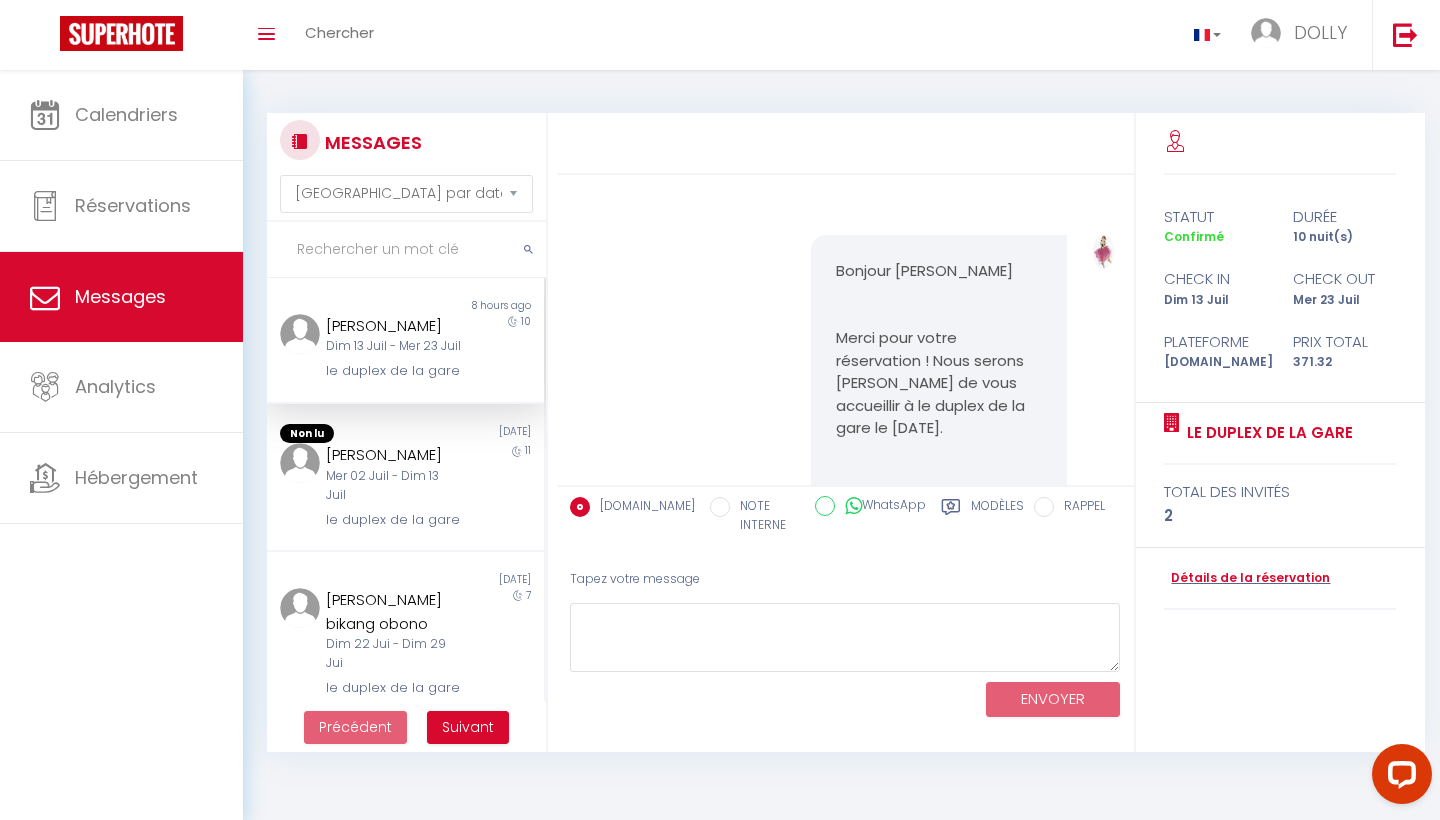 scroll, scrollTop: 0, scrollLeft: 0, axis: both 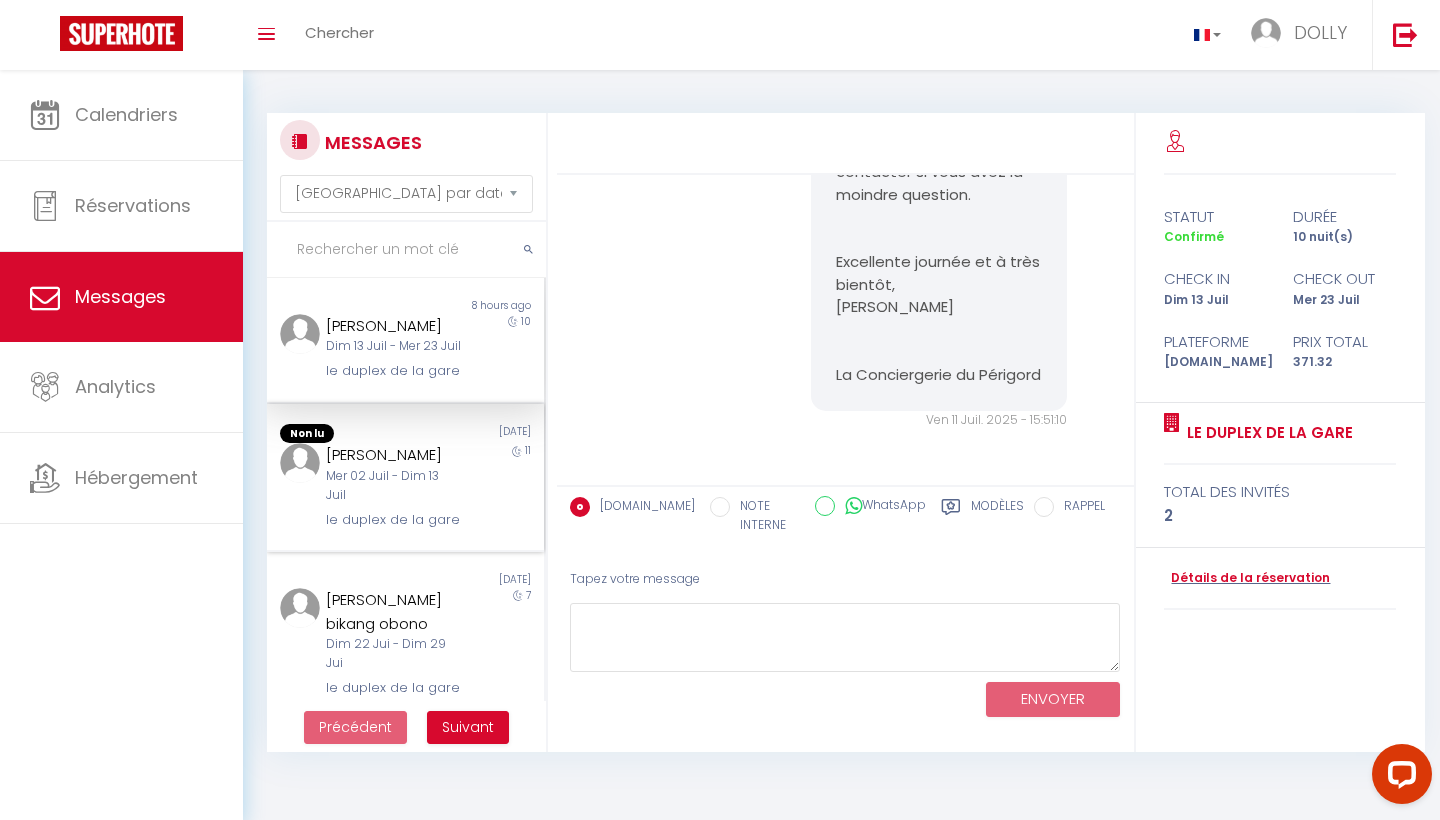 click on "le duplex de la gare" at bounding box center [393, 520] 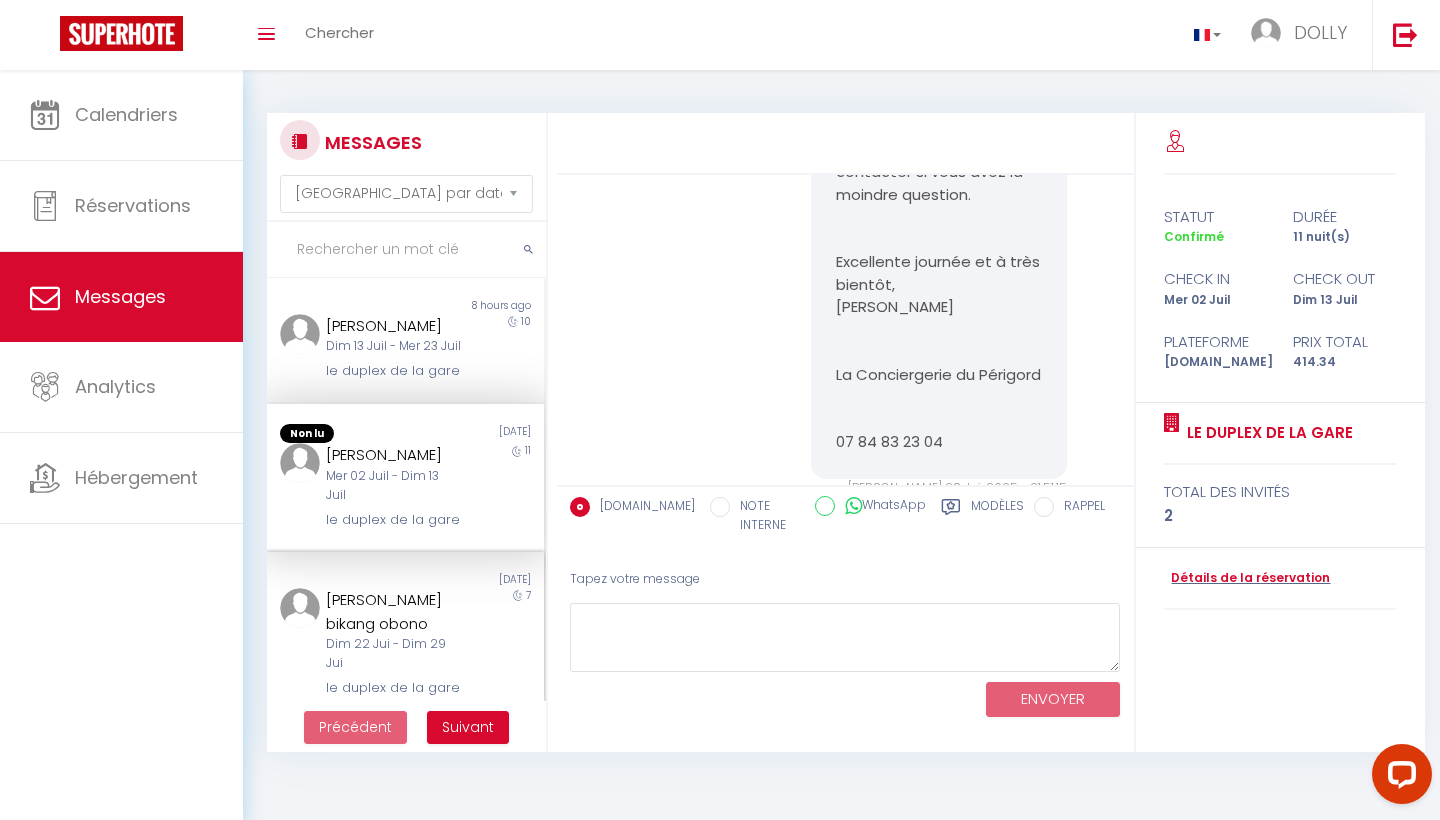 scroll, scrollTop: 4828, scrollLeft: 0, axis: vertical 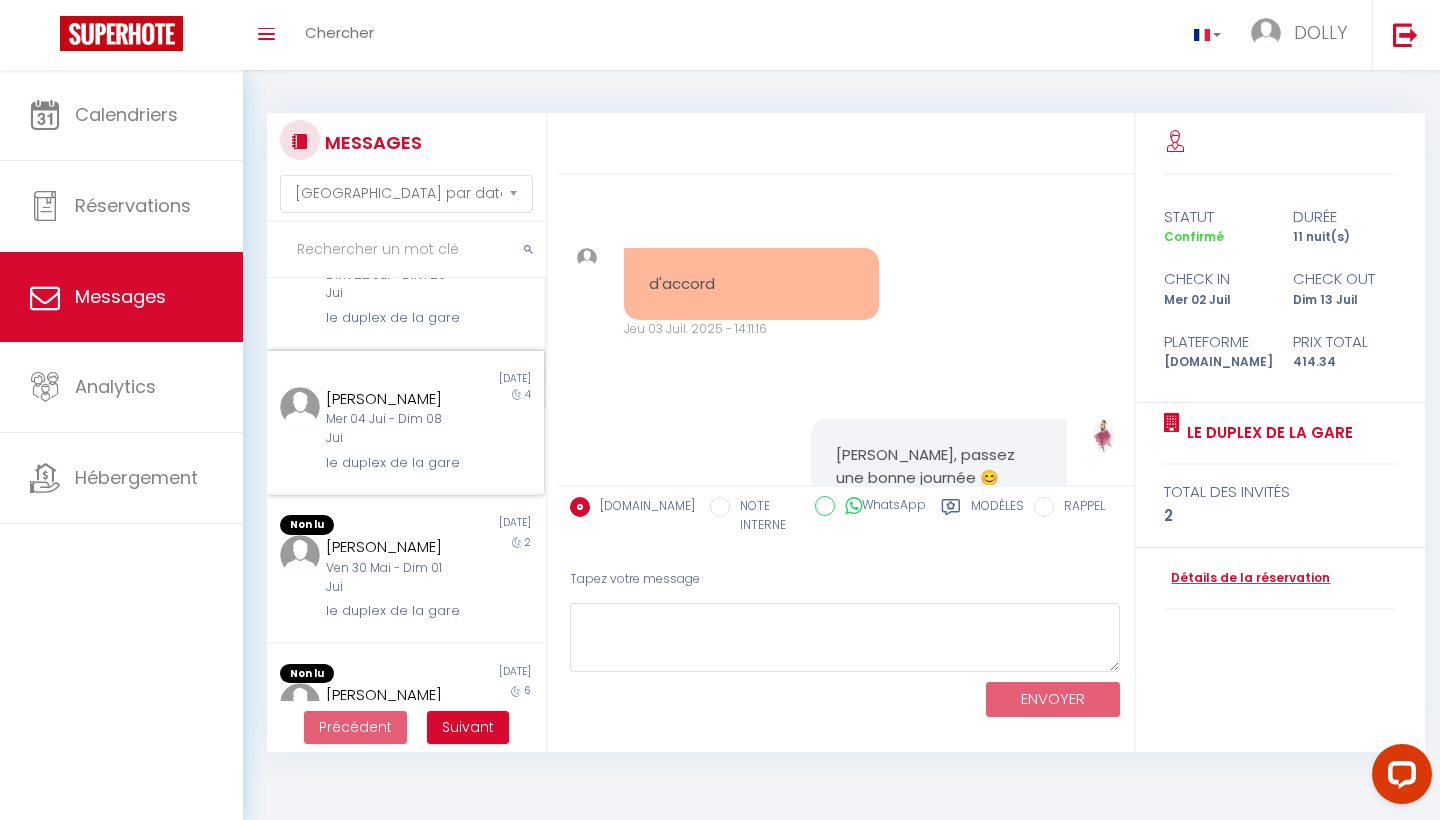 click on "le duplex de la gare" at bounding box center (393, 463) 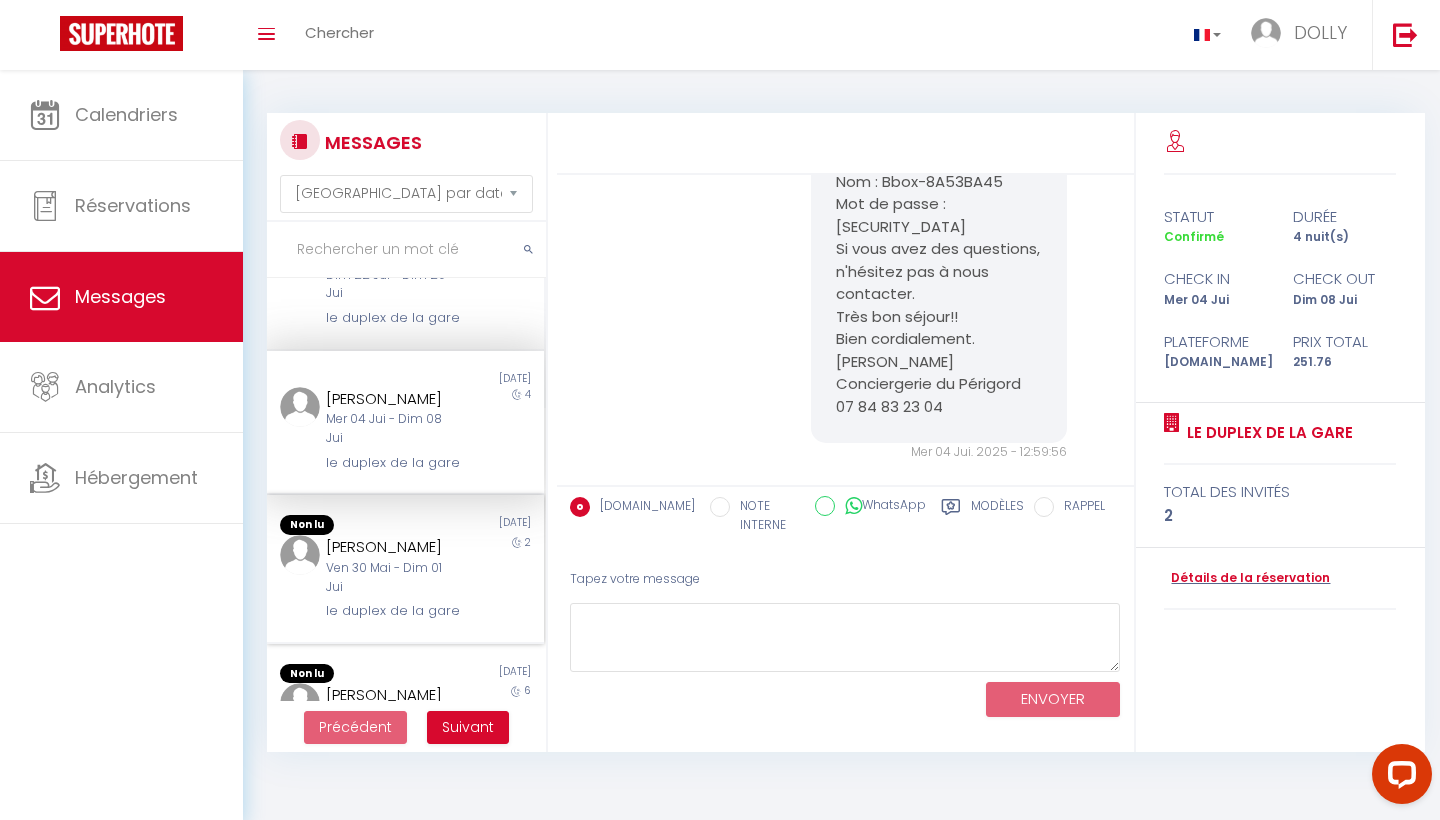 click on "[PERSON_NAME]" at bounding box center [393, 547] 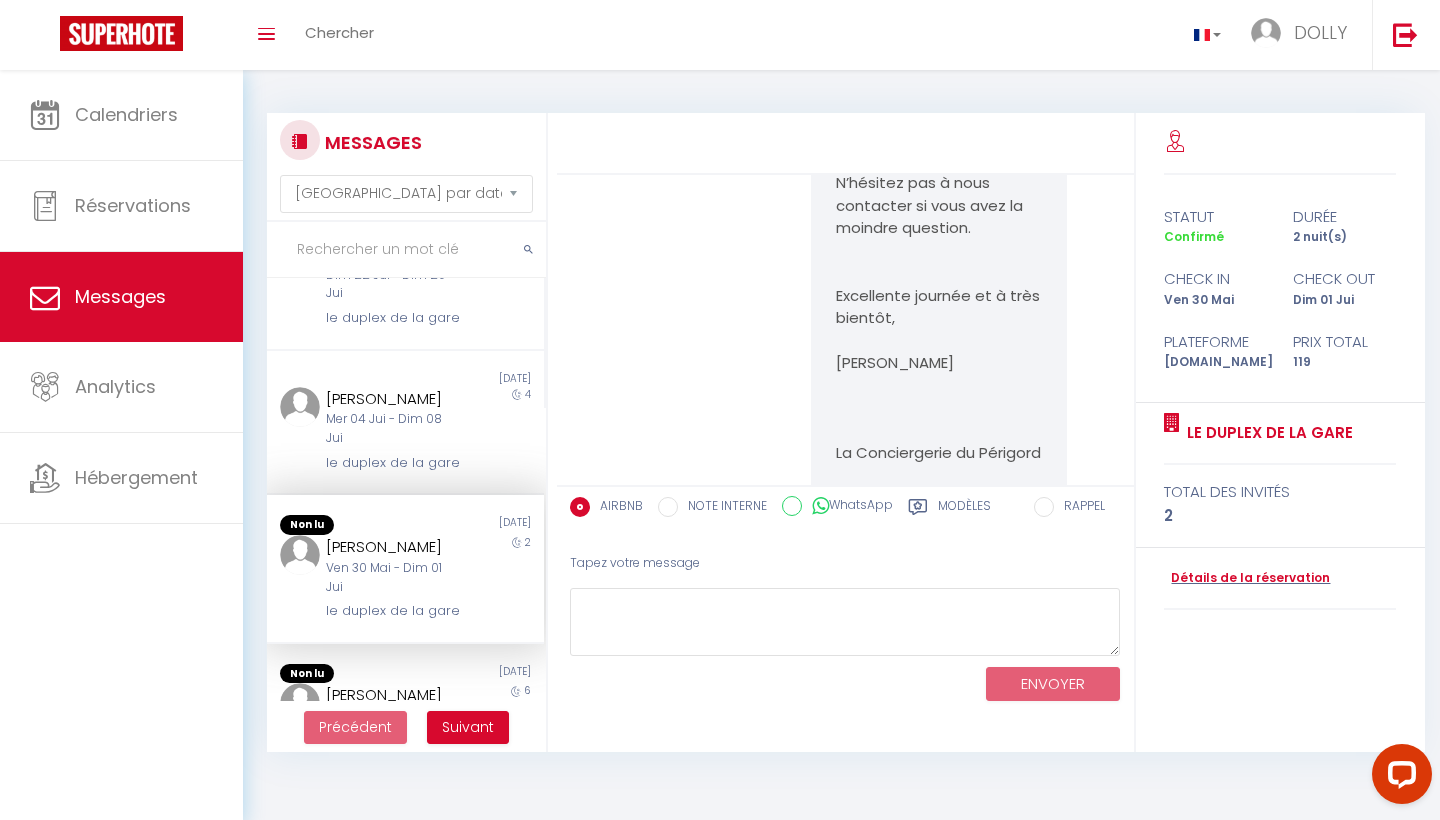 scroll, scrollTop: 4004, scrollLeft: 0, axis: vertical 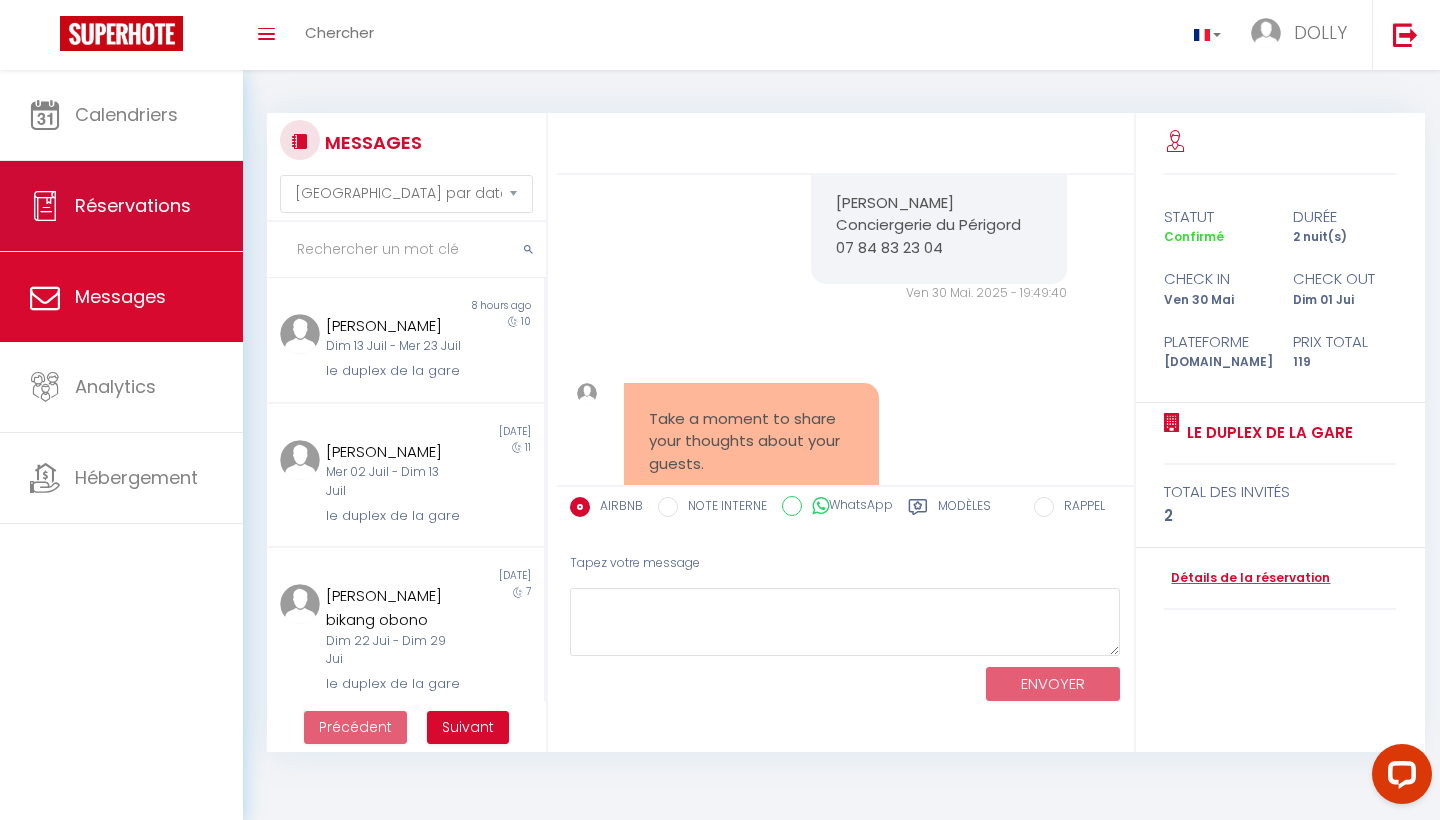 click on "Réservations" at bounding box center [121, 206] 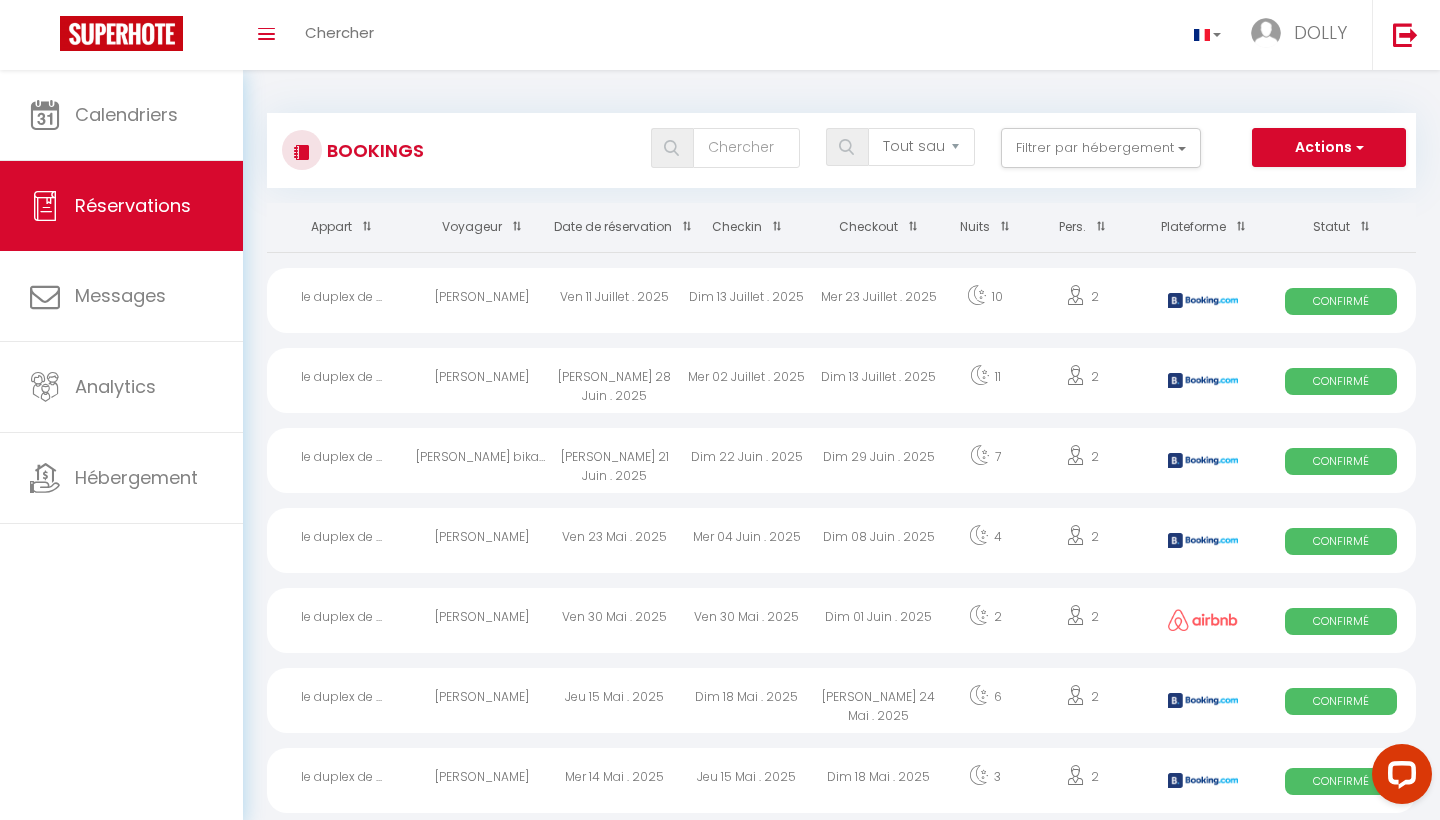 scroll, scrollTop: 0, scrollLeft: 0, axis: both 